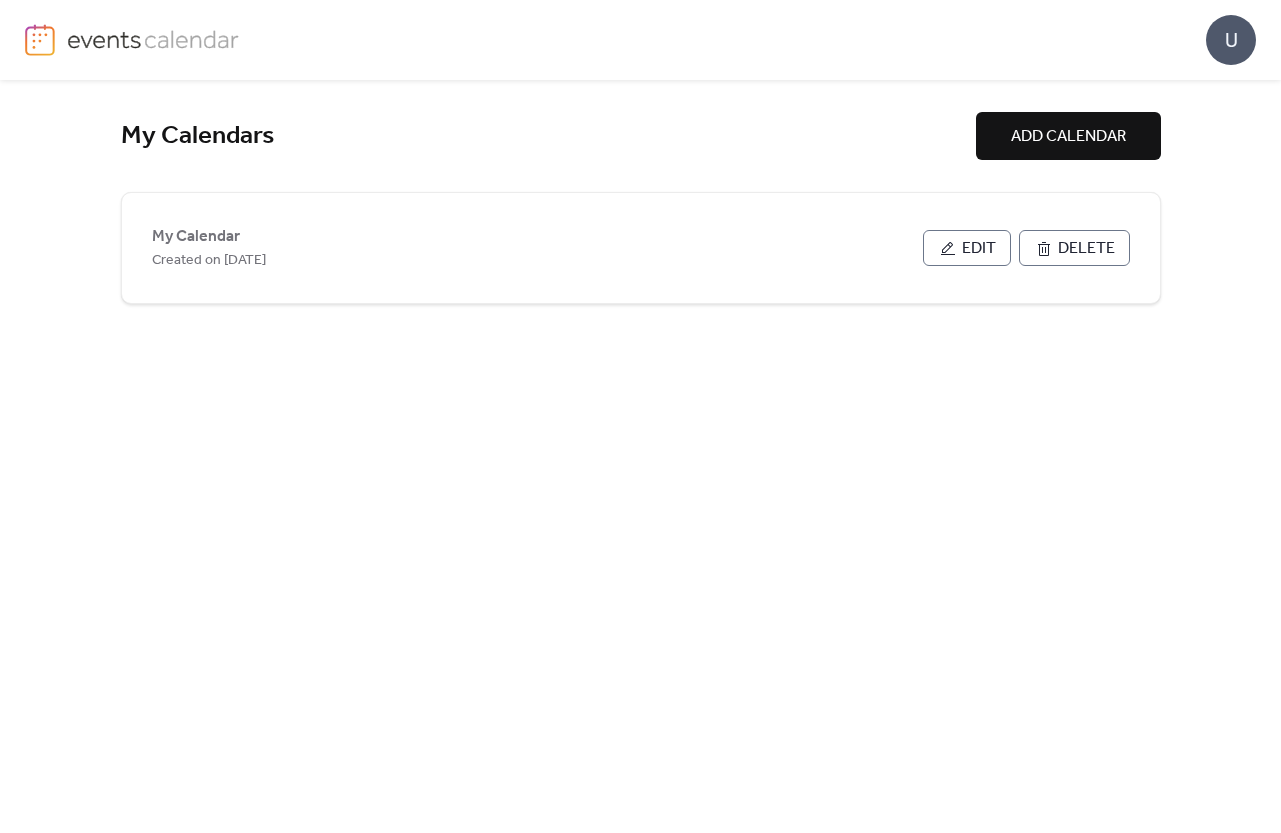 scroll, scrollTop: 0, scrollLeft: 0, axis: both 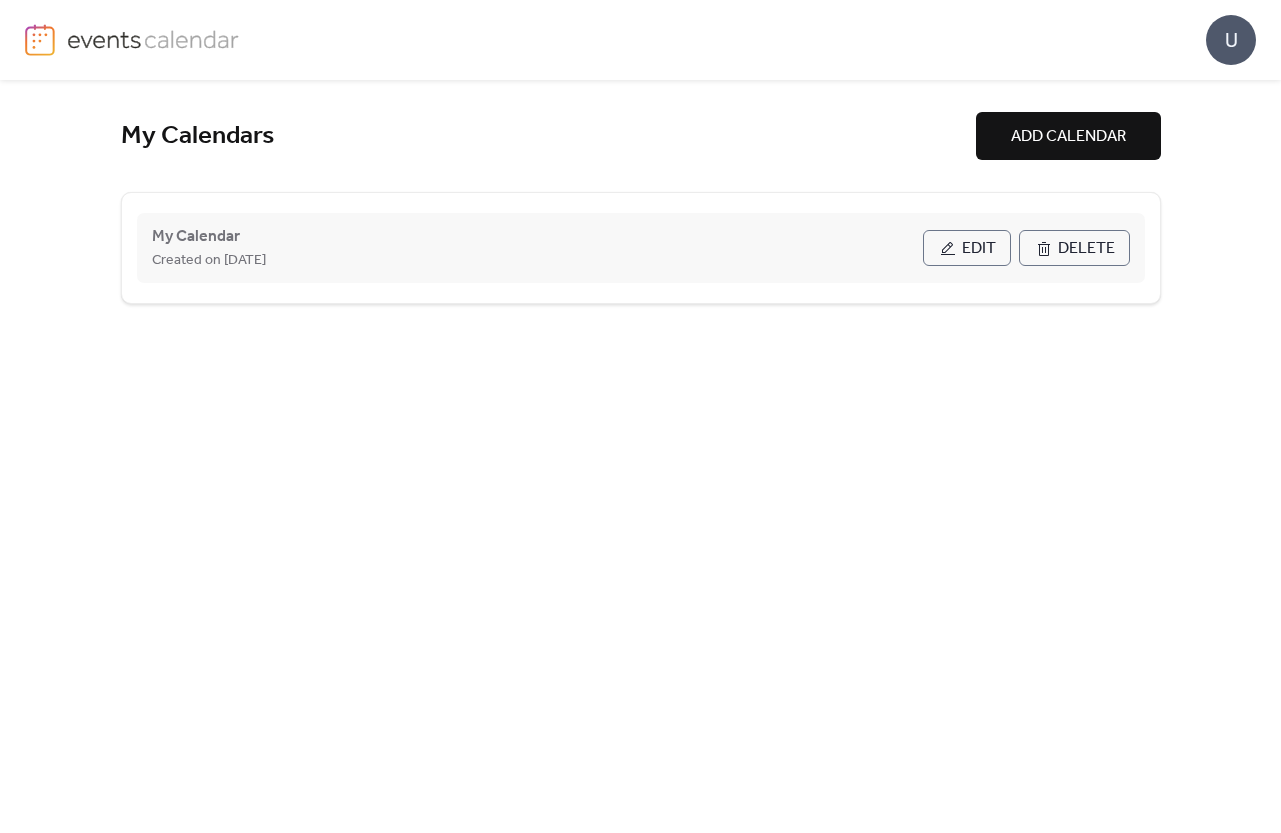 click on "Edit" at bounding box center [979, 249] 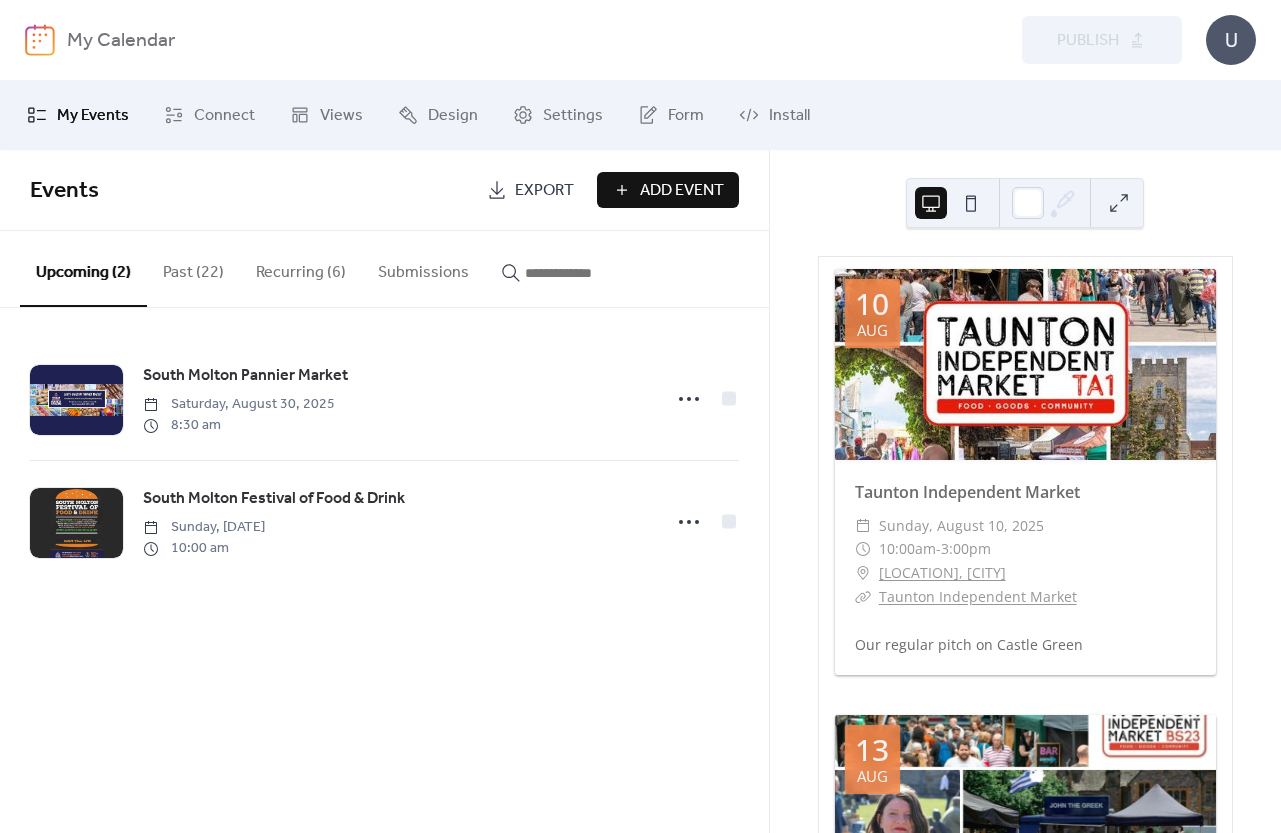 click on "Add Event" at bounding box center (682, 191) 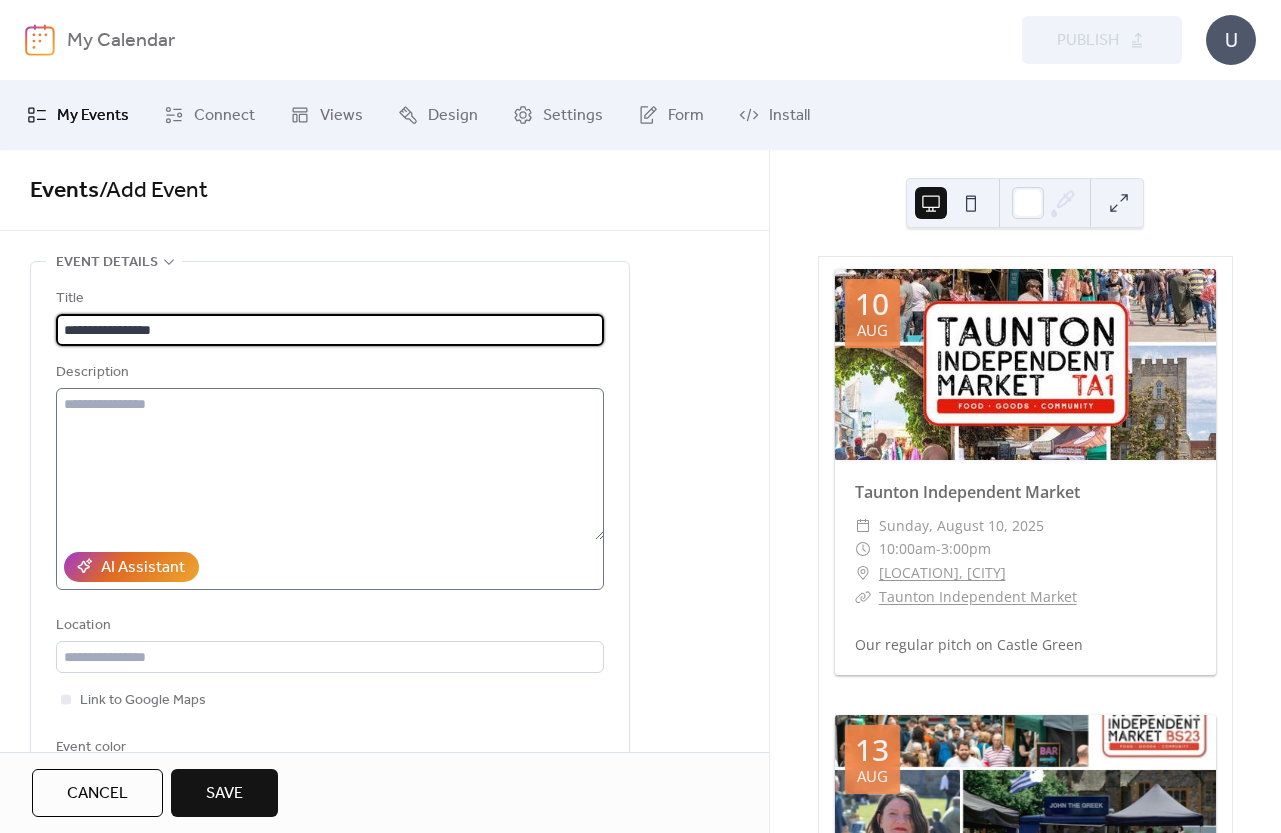type on "**********" 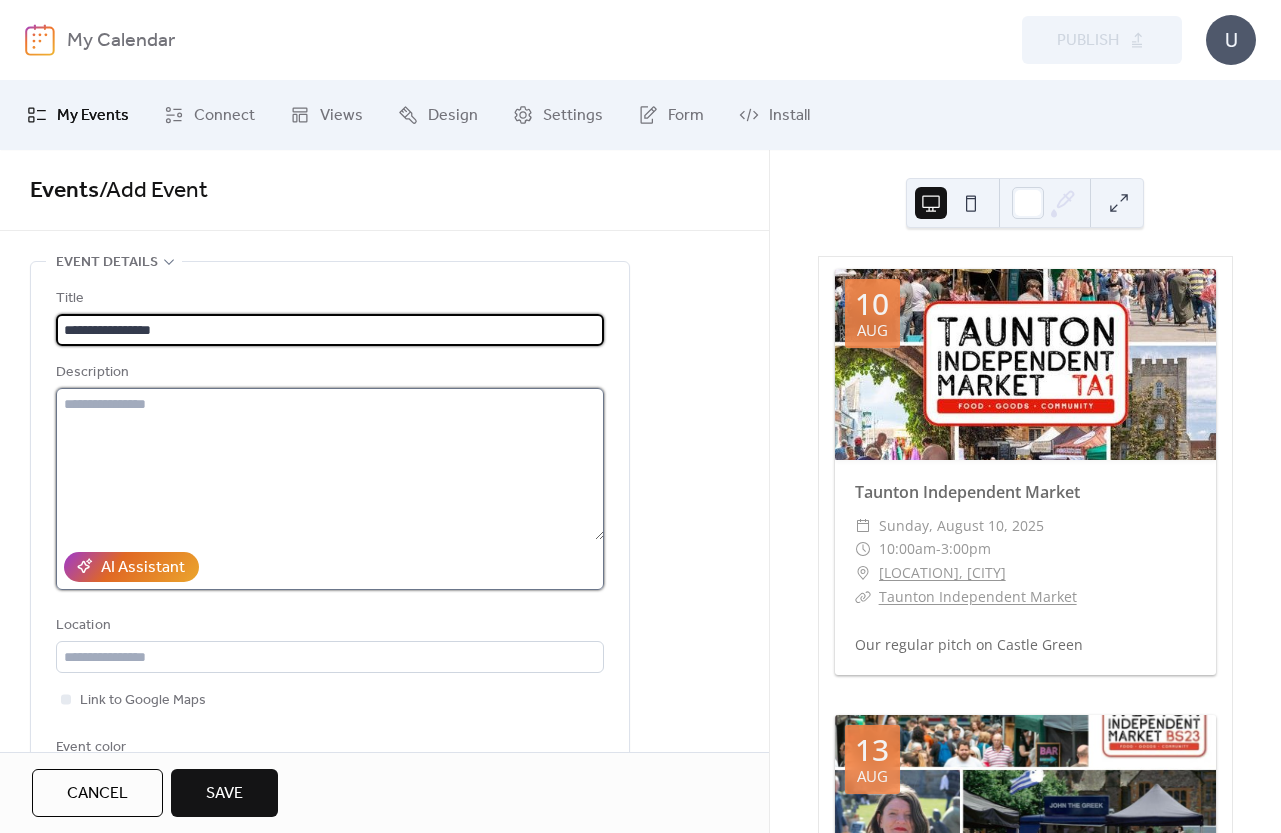 click at bounding box center [330, 464] 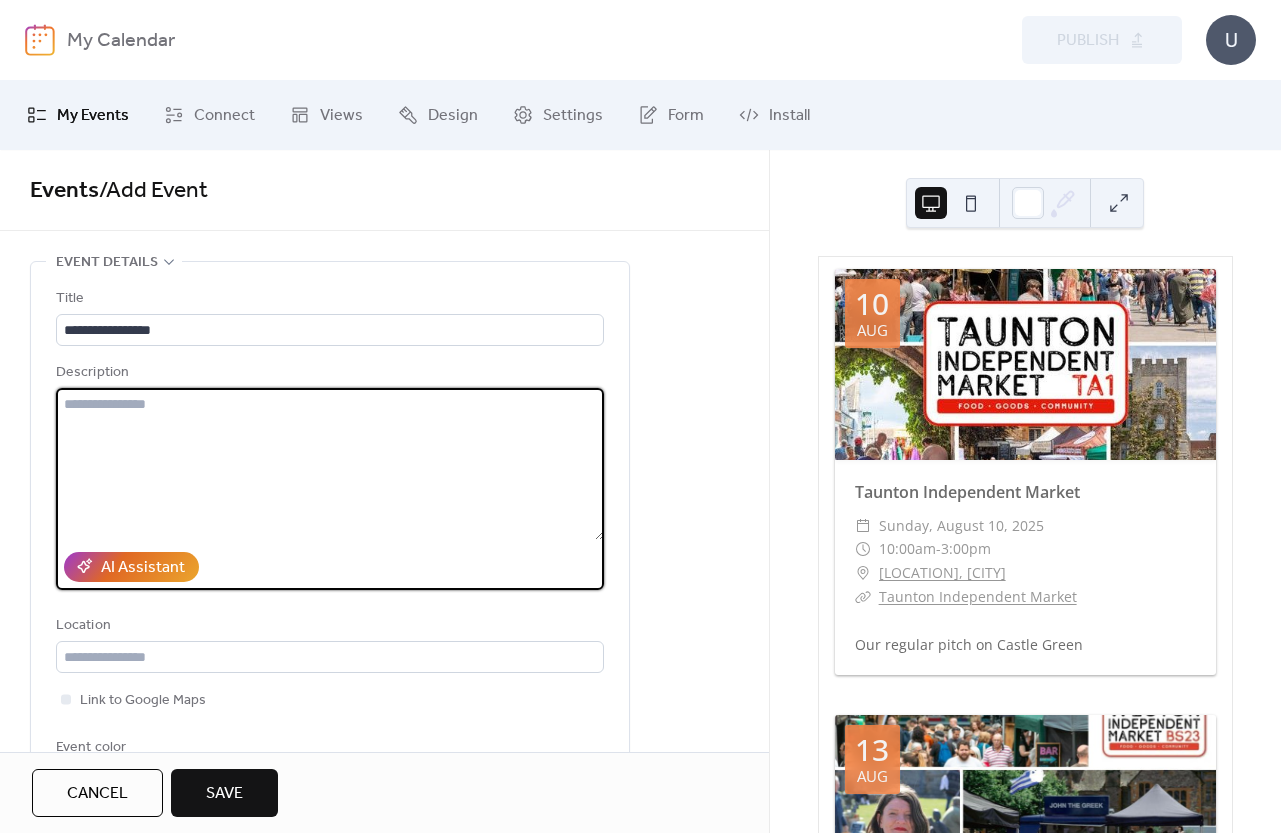 paste on "**********" 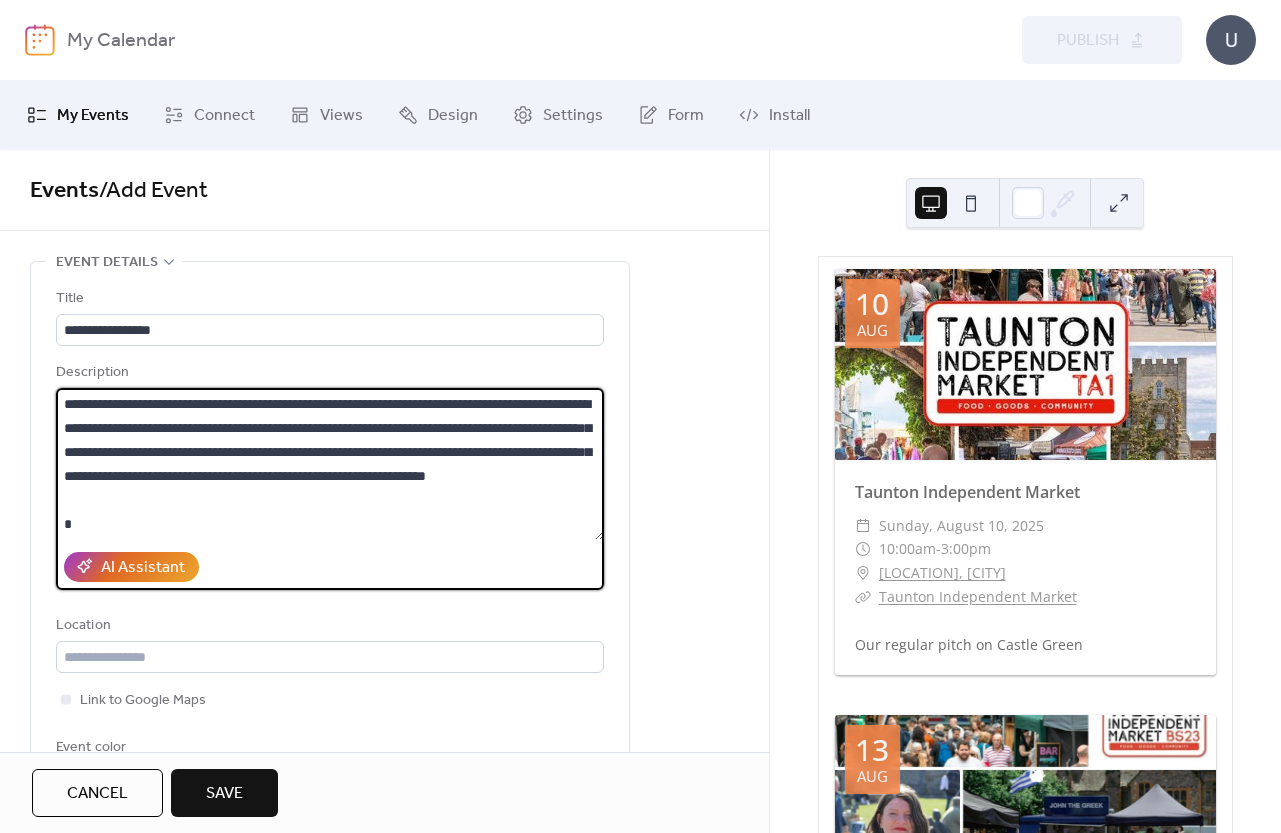 scroll, scrollTop: 141, scrollLeft: 0, axis: vertical 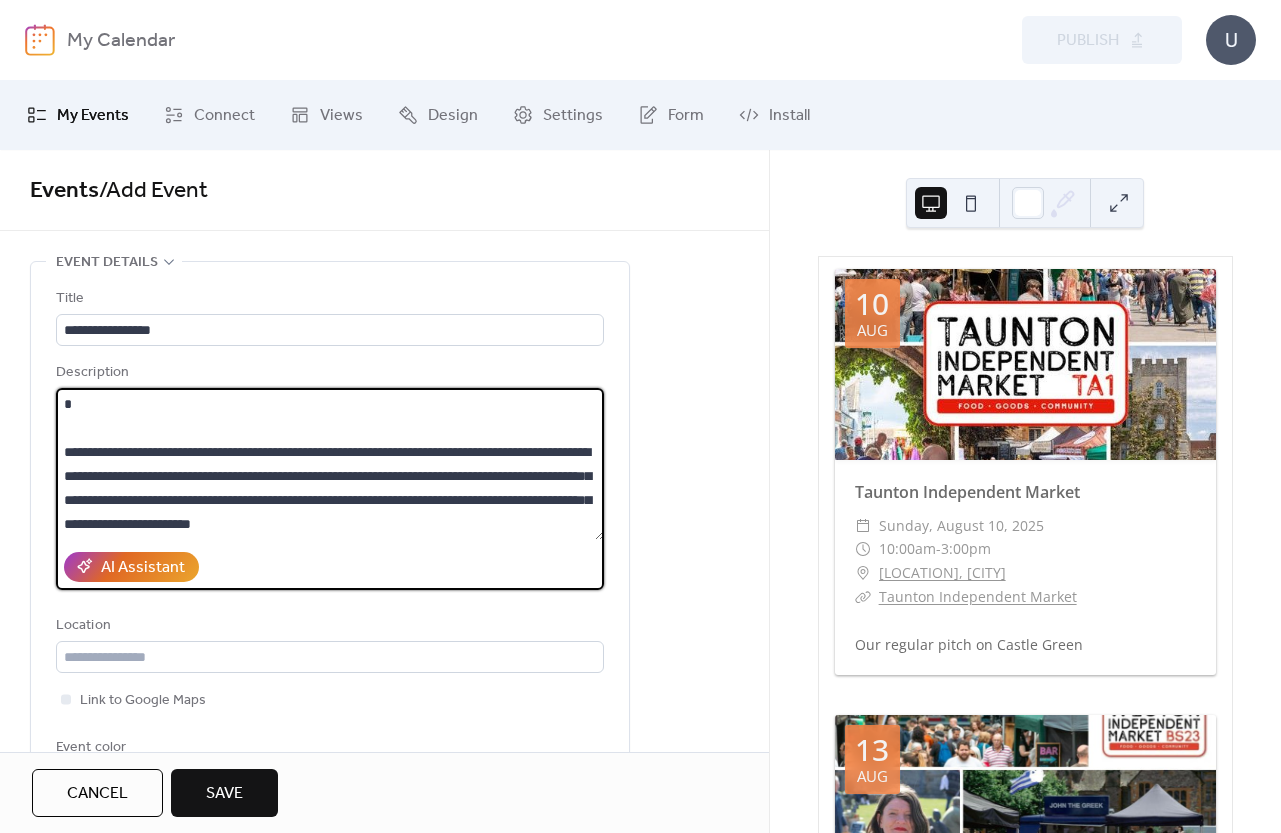 click on "**********" at bounding box center [330, 464] 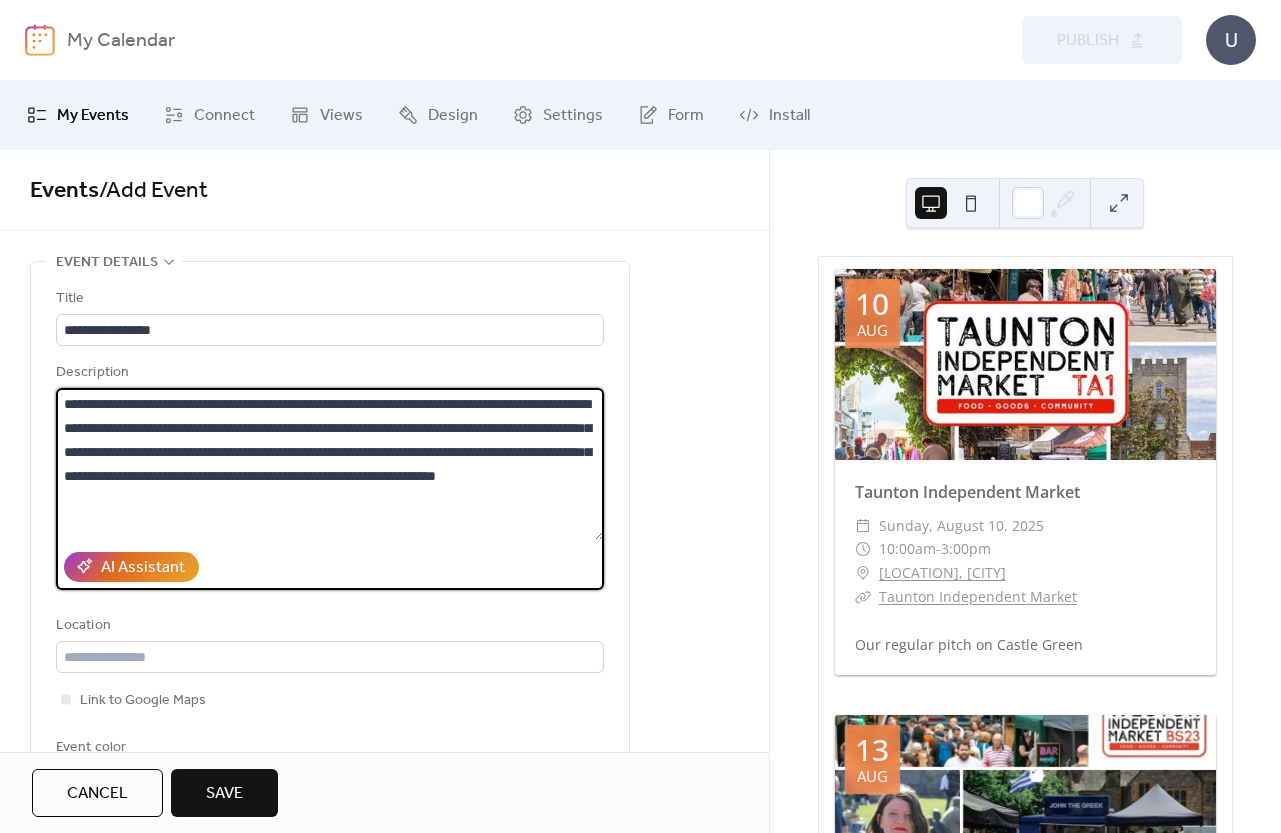 scroll, scrollTop: 0, scrollLeft: 0, axis: both 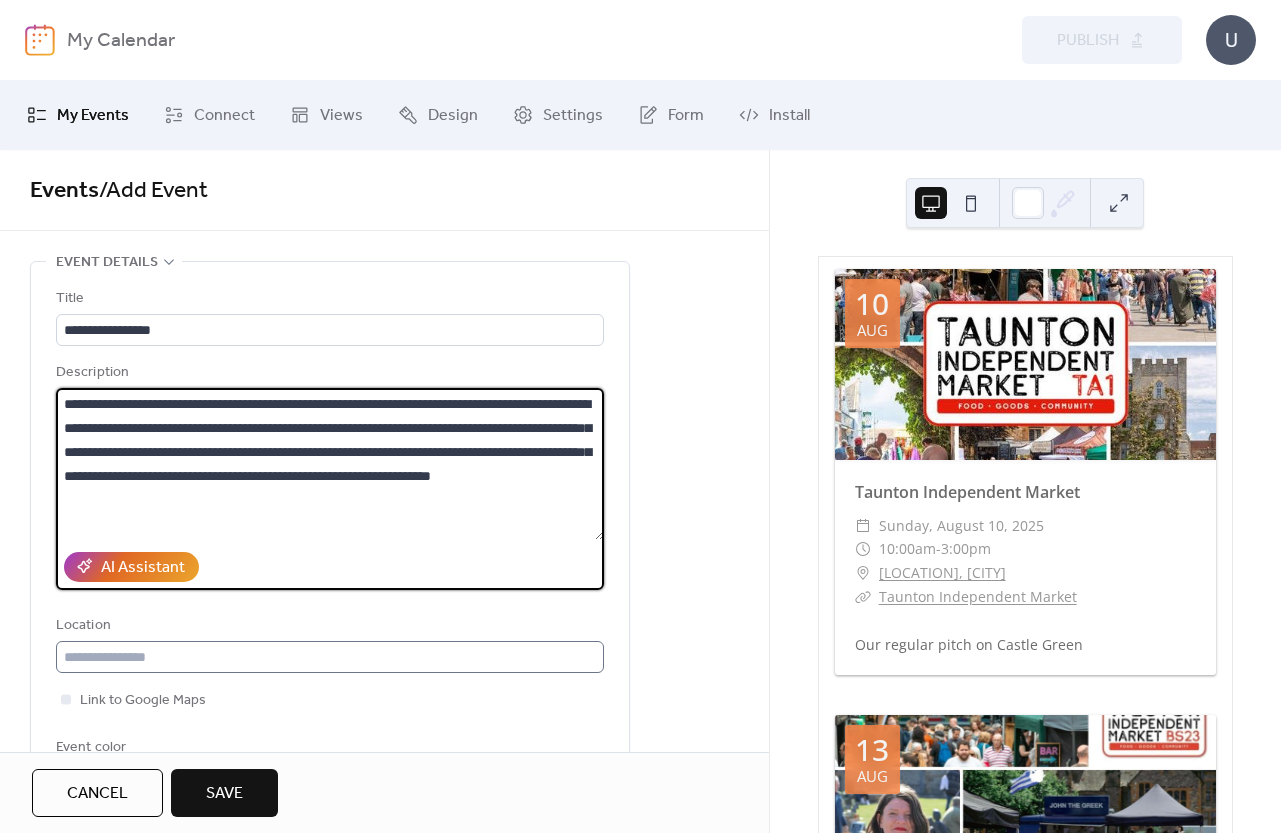 type on "**********" 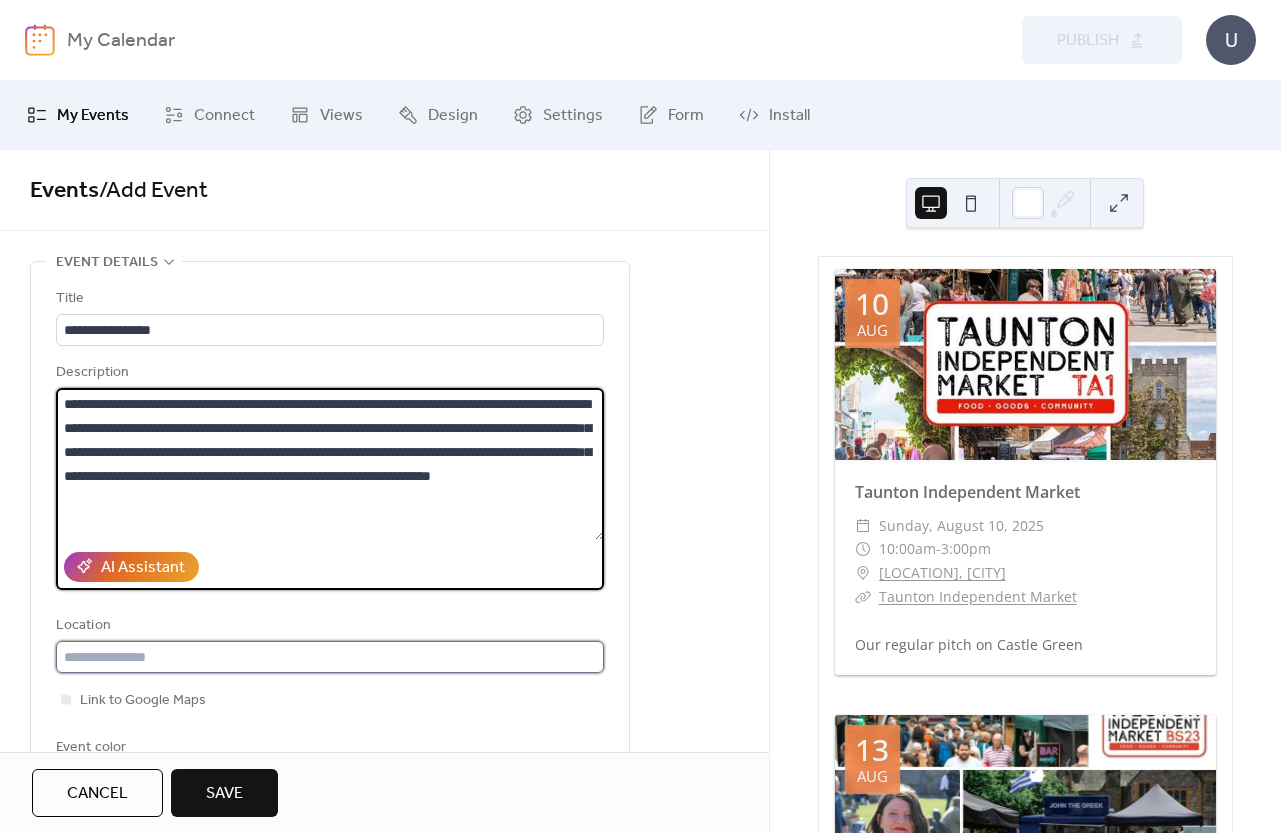 click at bounding box center (330, 657) 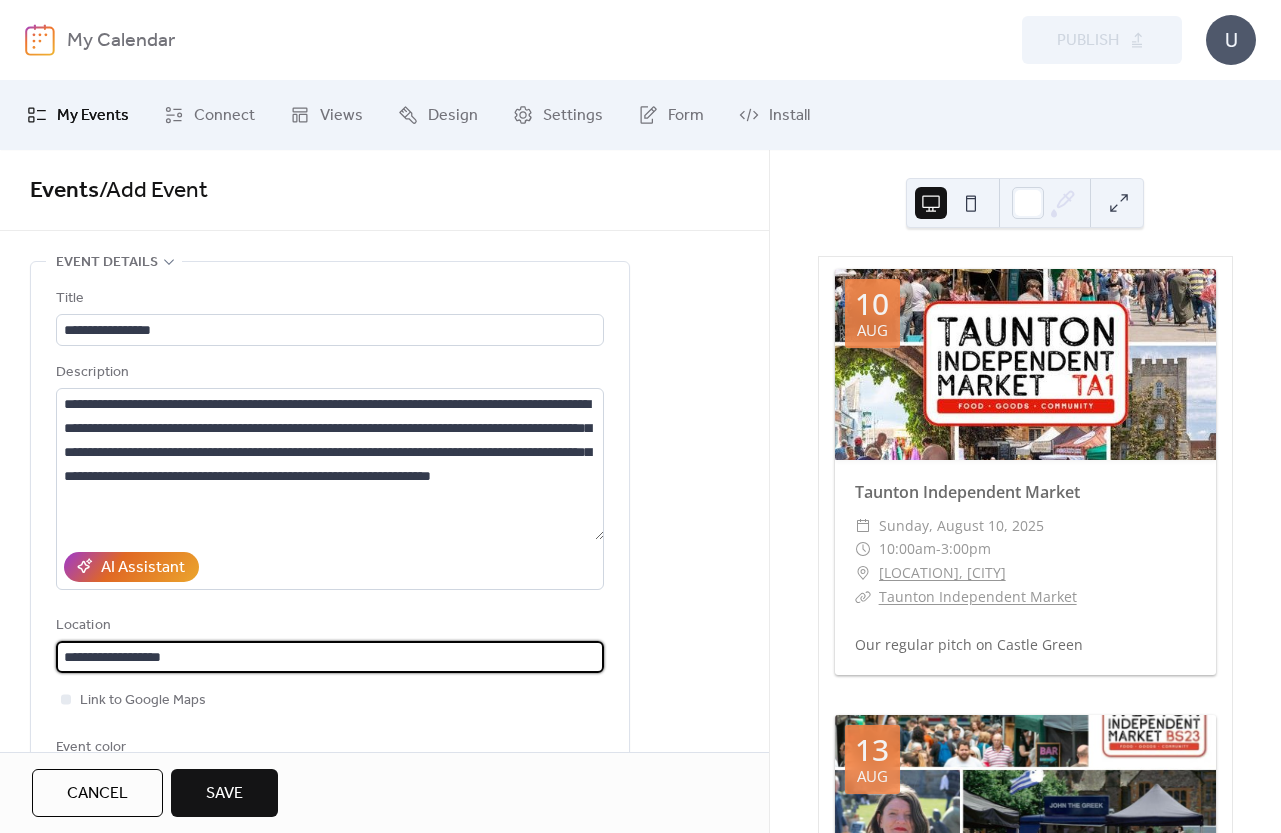 paste on "**********" 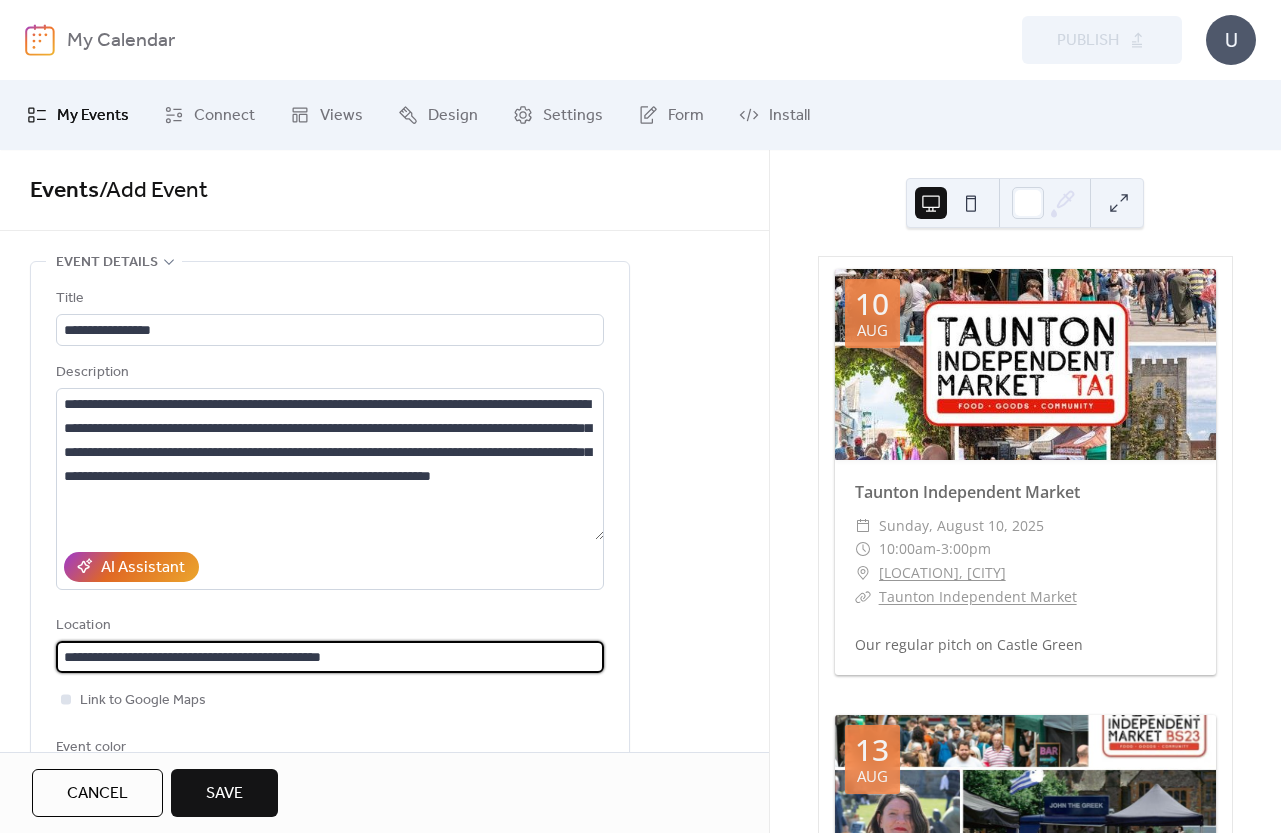 type on "**********" 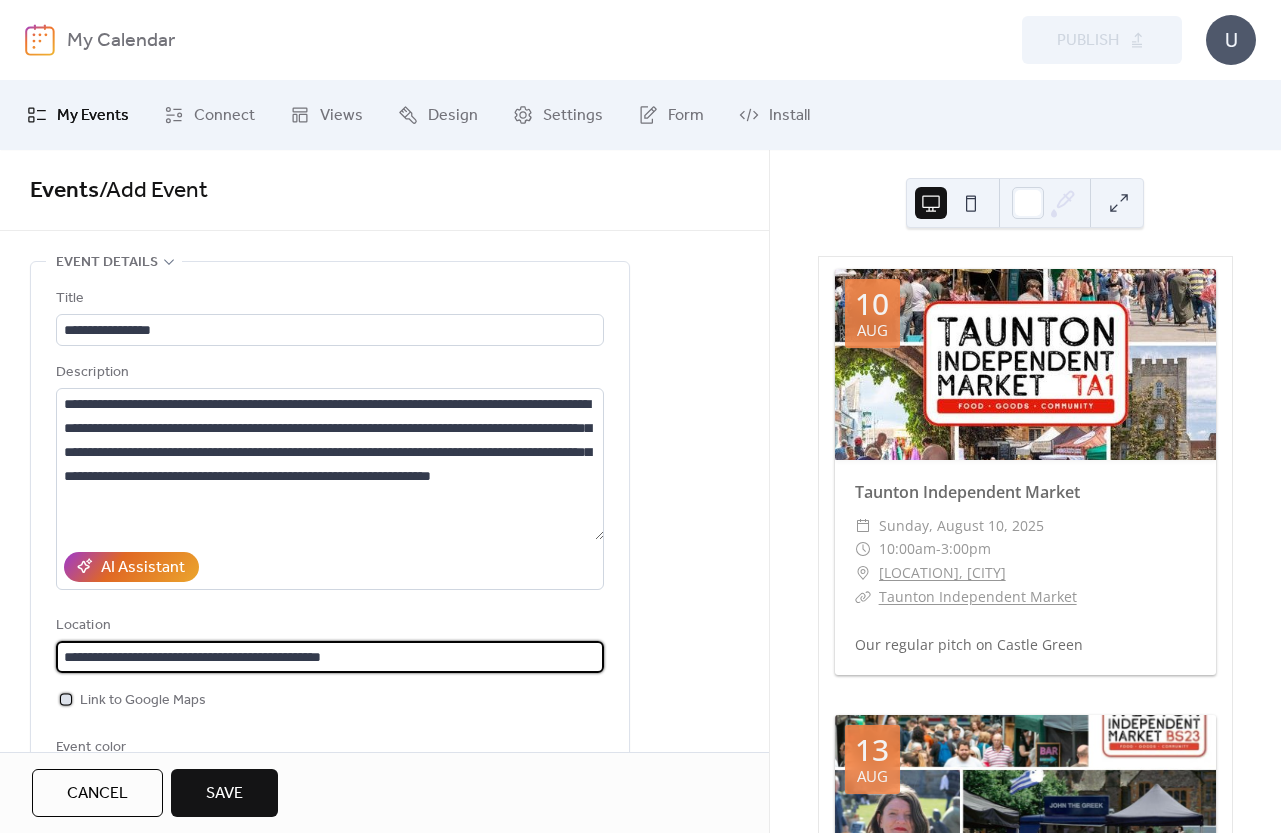 click at bounding box center (66, 699) 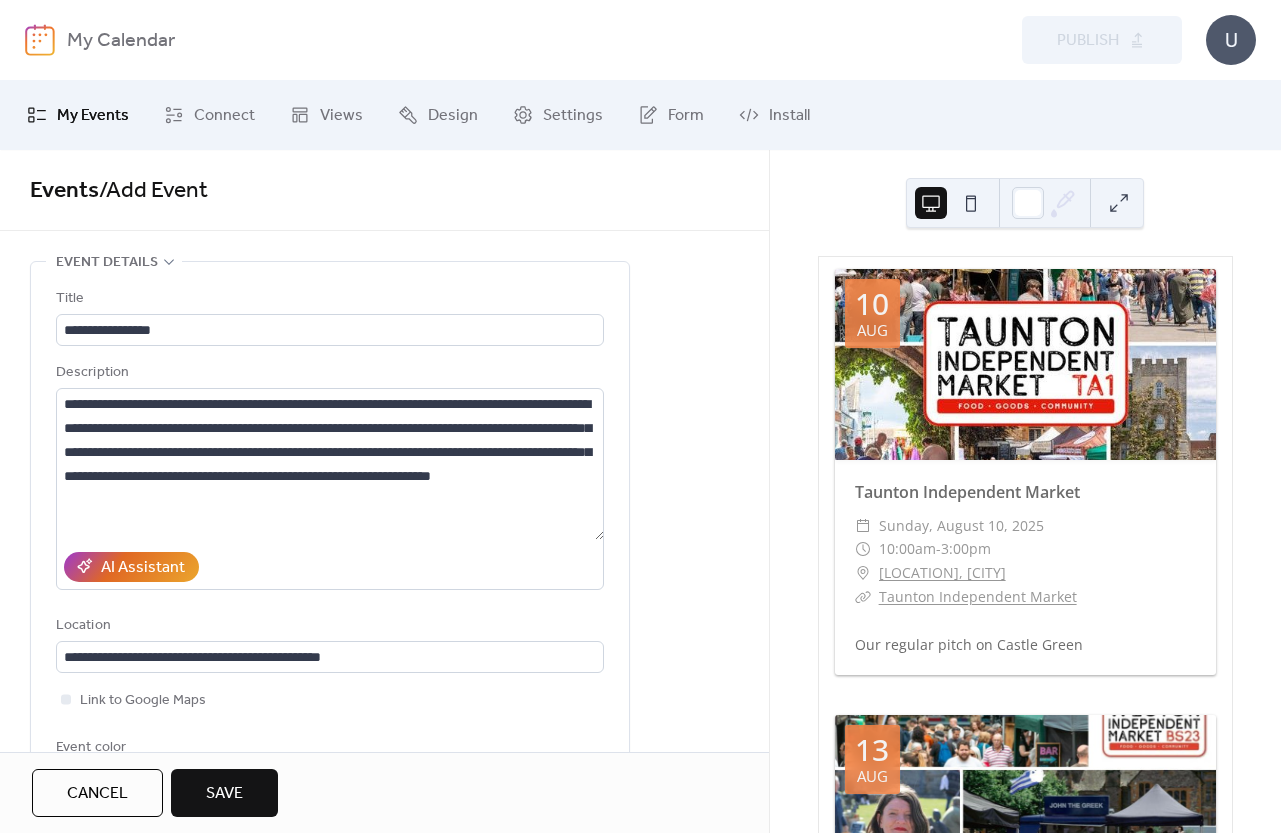 click on "**********" at bounding box center (330, 536) 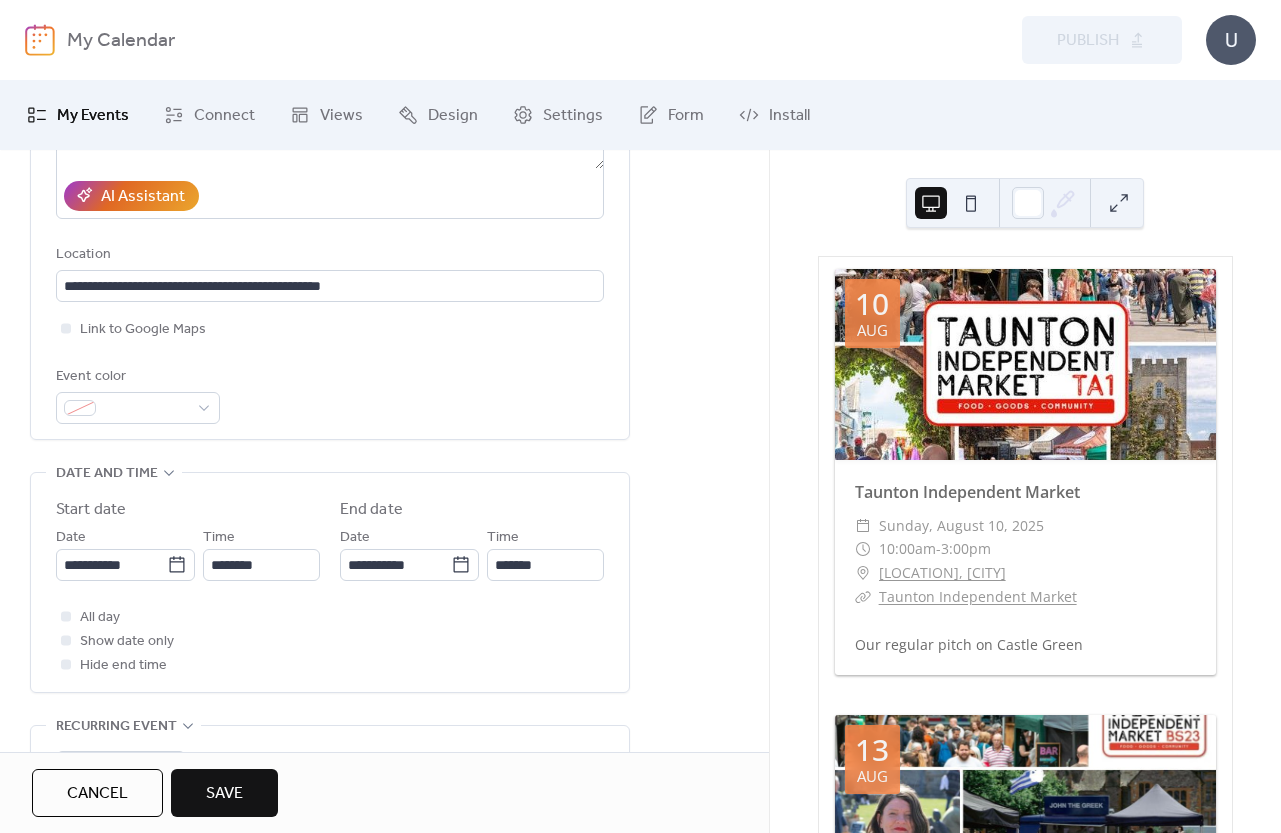 scroll, scrollTop: 440, scrollLeft: 0, axis: vertical 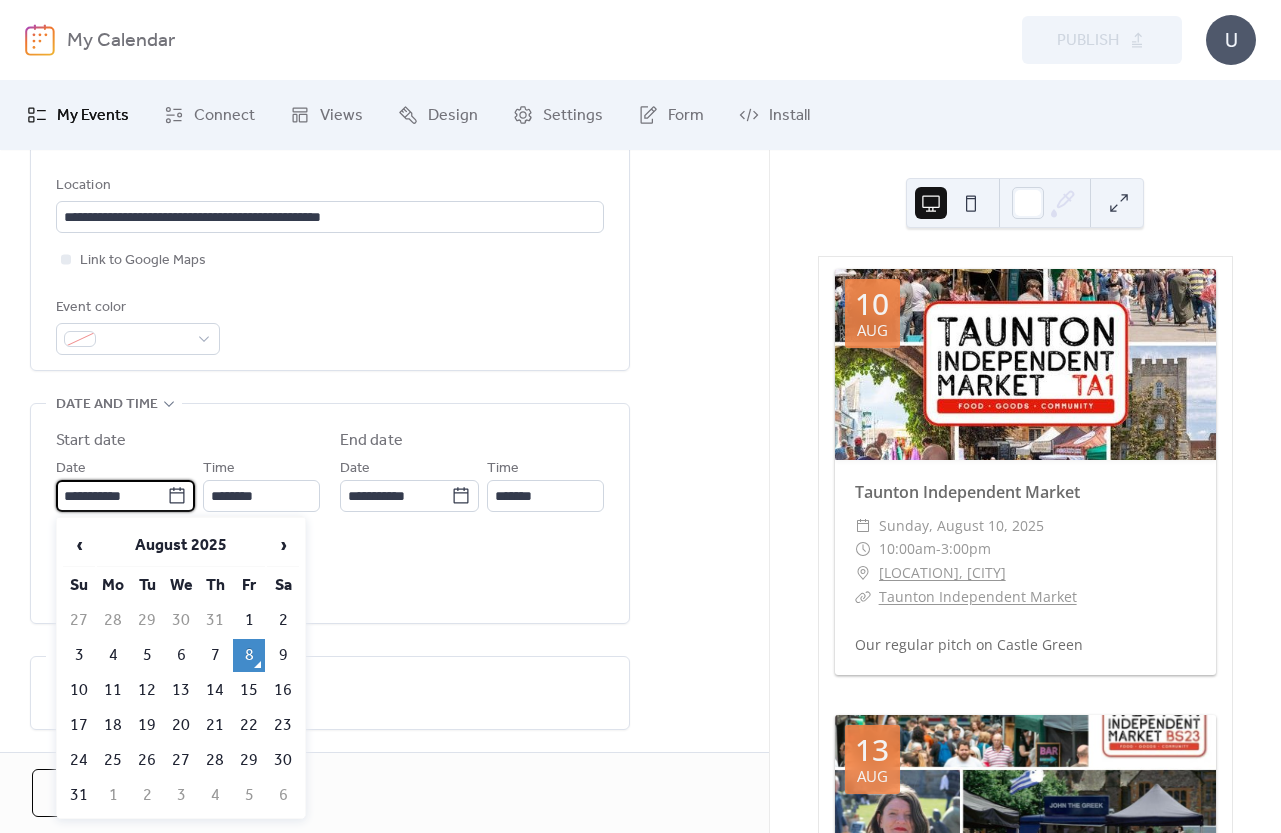 click on "**********" at bounding box center [111, 496] 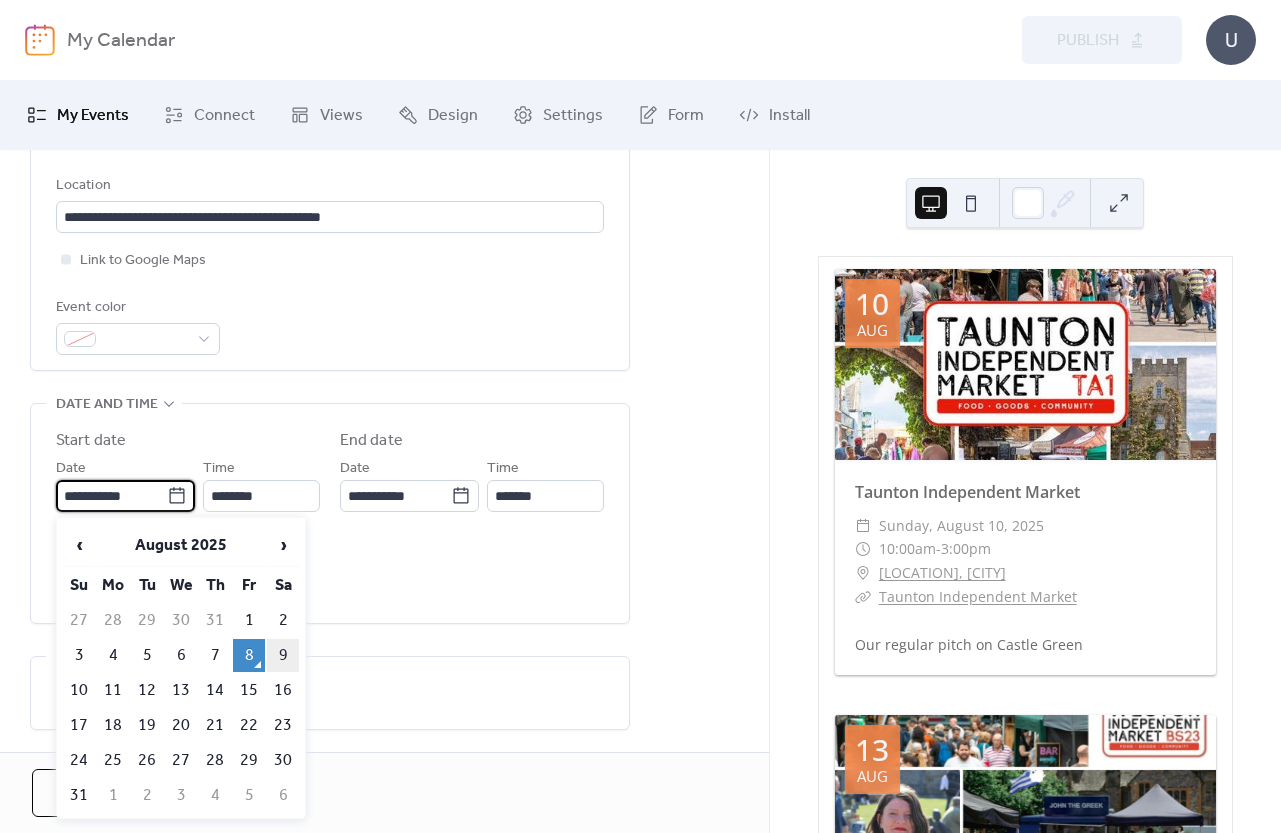 click on "9" at bounding box center [283, 655] 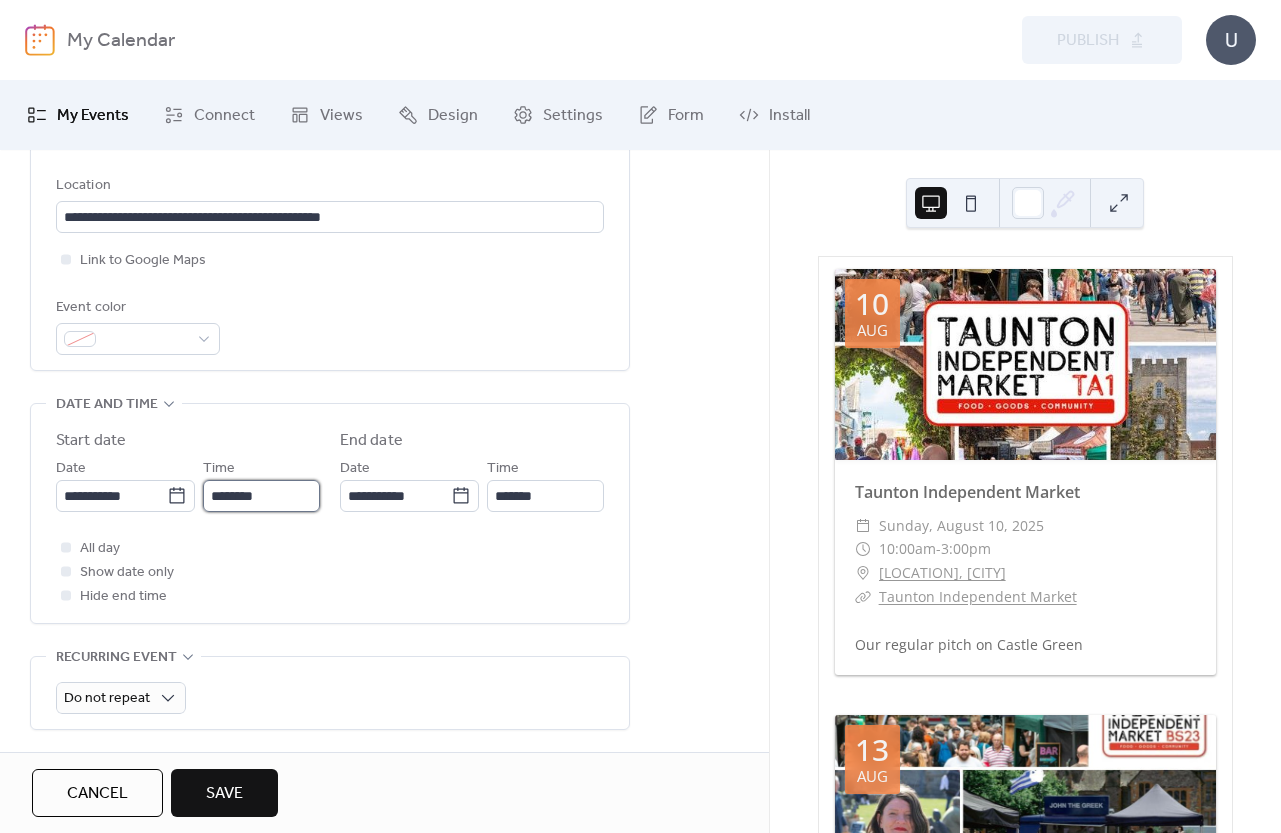 click on "********" at bounding box center (261, 496) 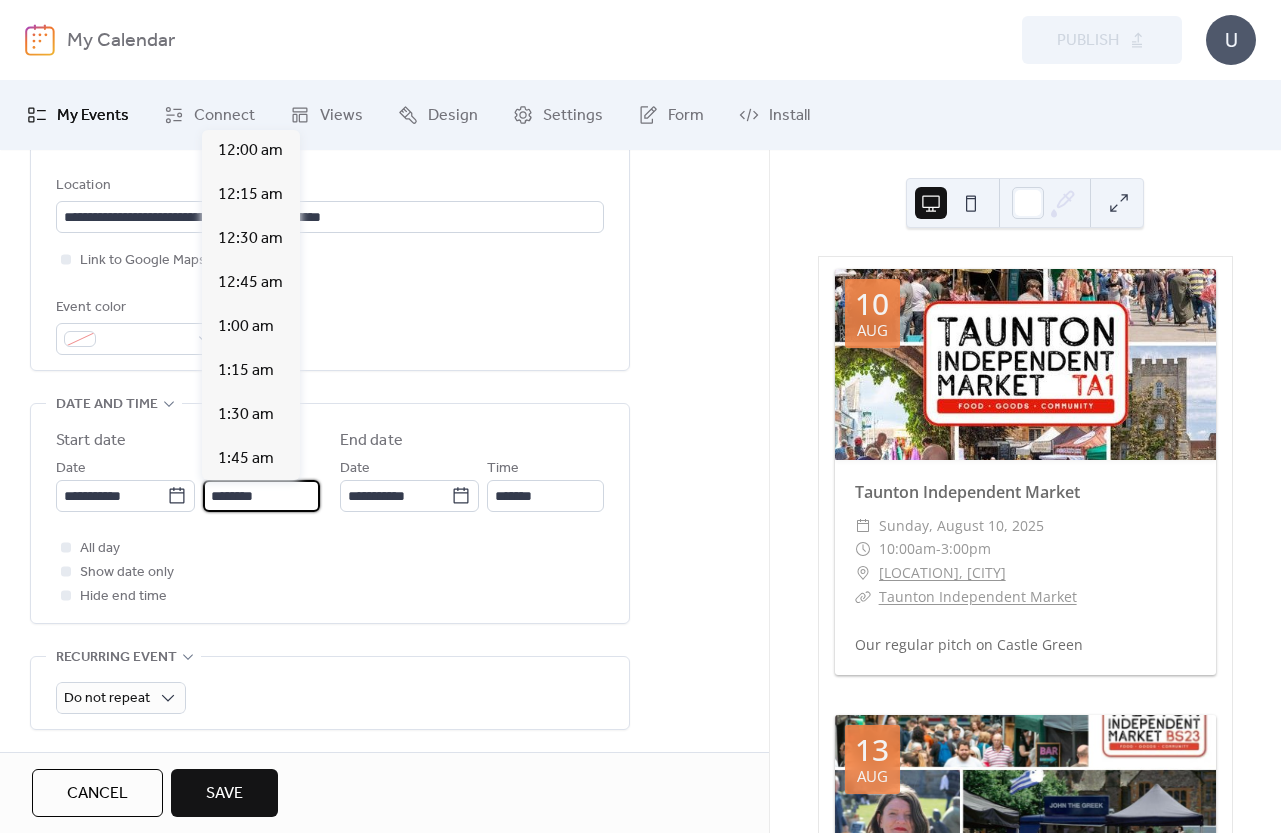 scroll, scrollTop: 2112, scrollLeft: 0, axis: vertical 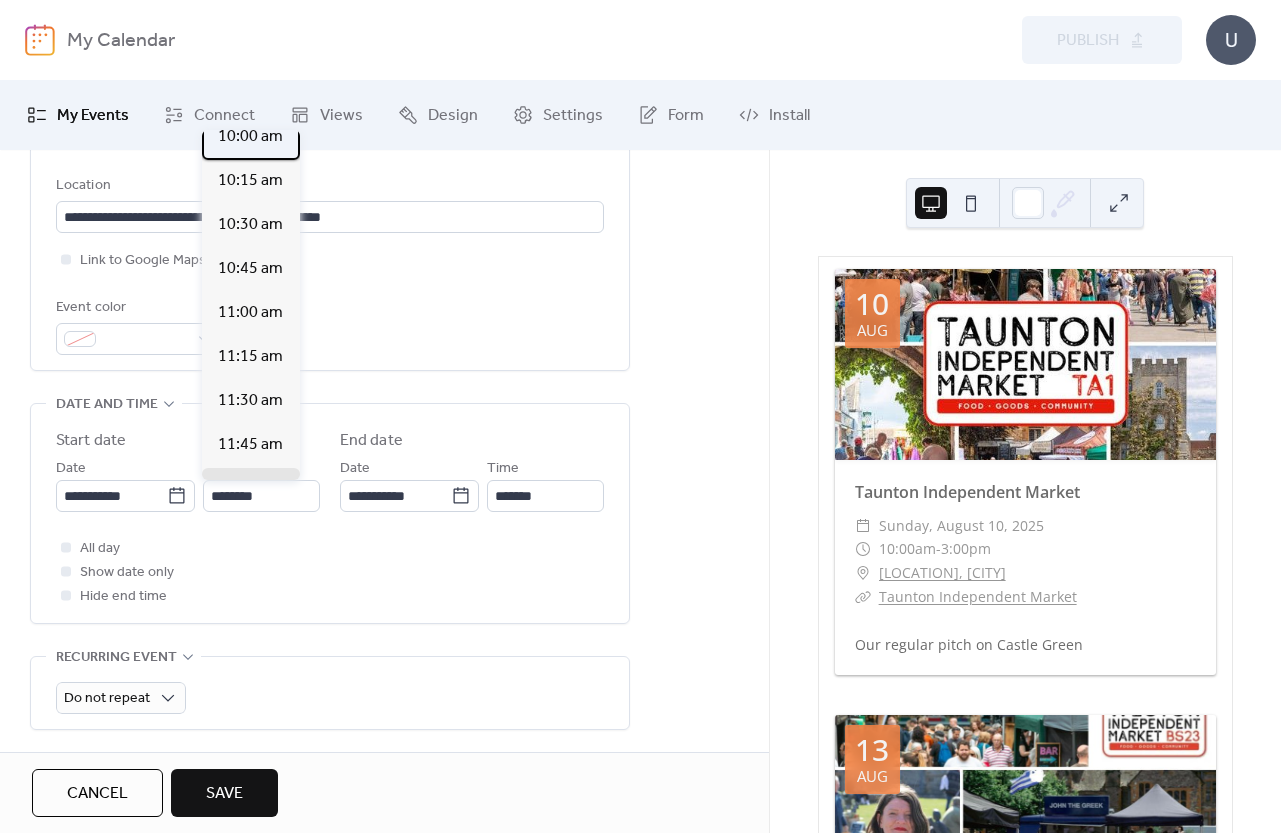 click on "10:00 am" at bounding box center (250, 137) 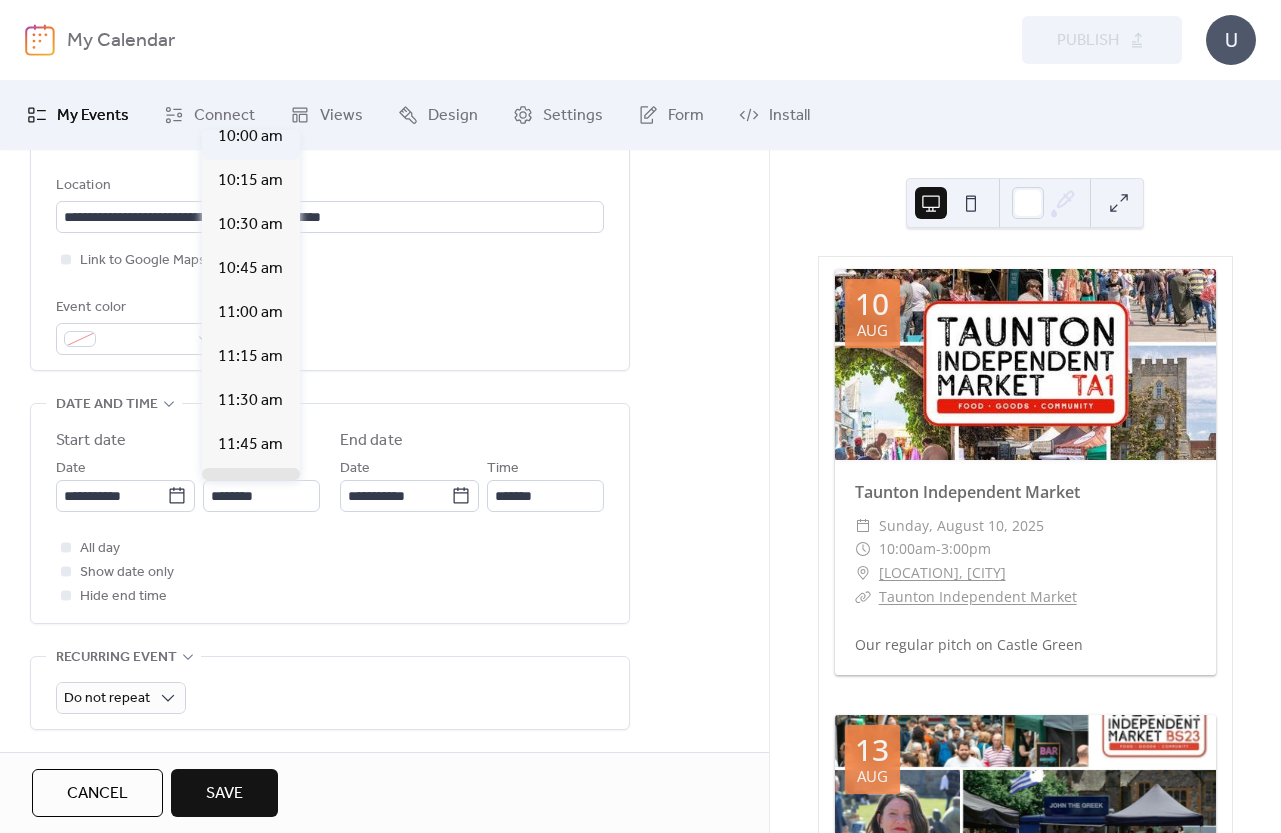 type on "********" 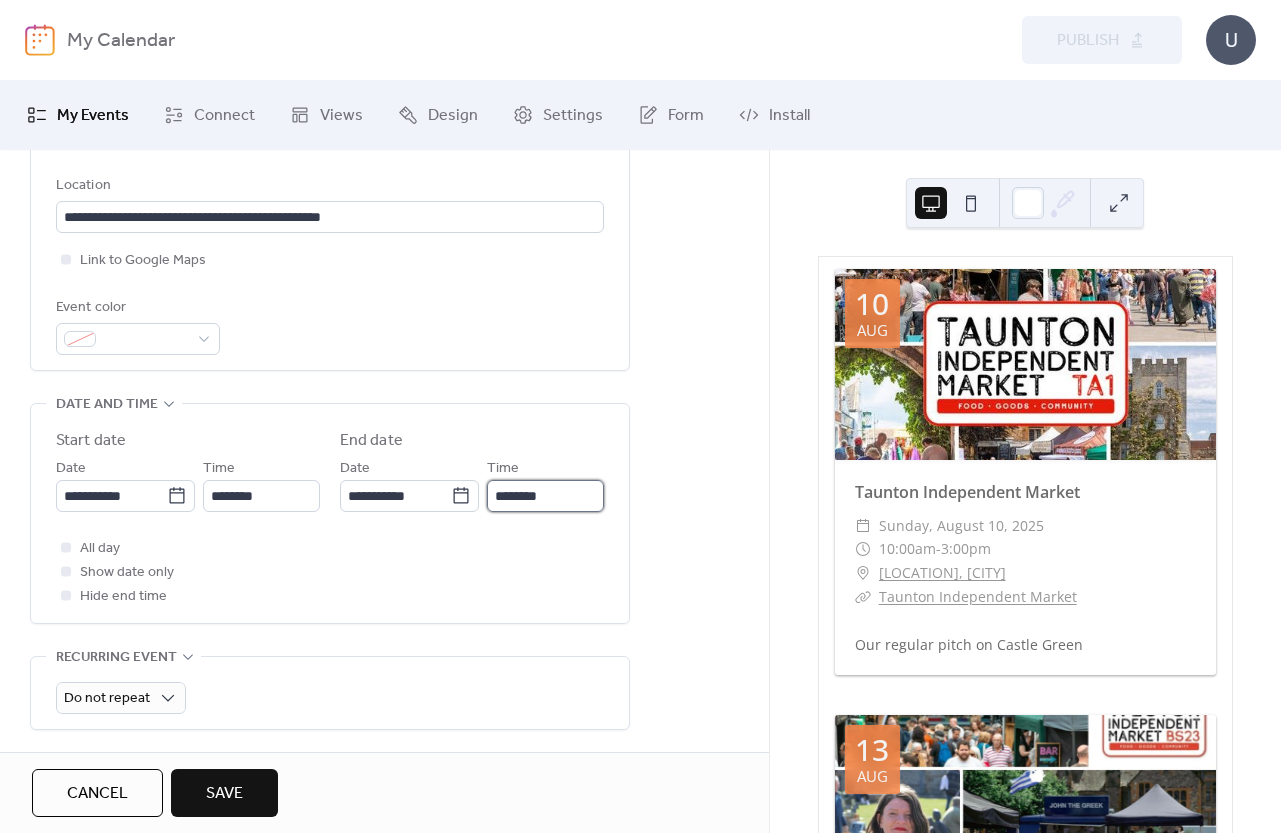 click on "********" at bounding box center (545, 496) 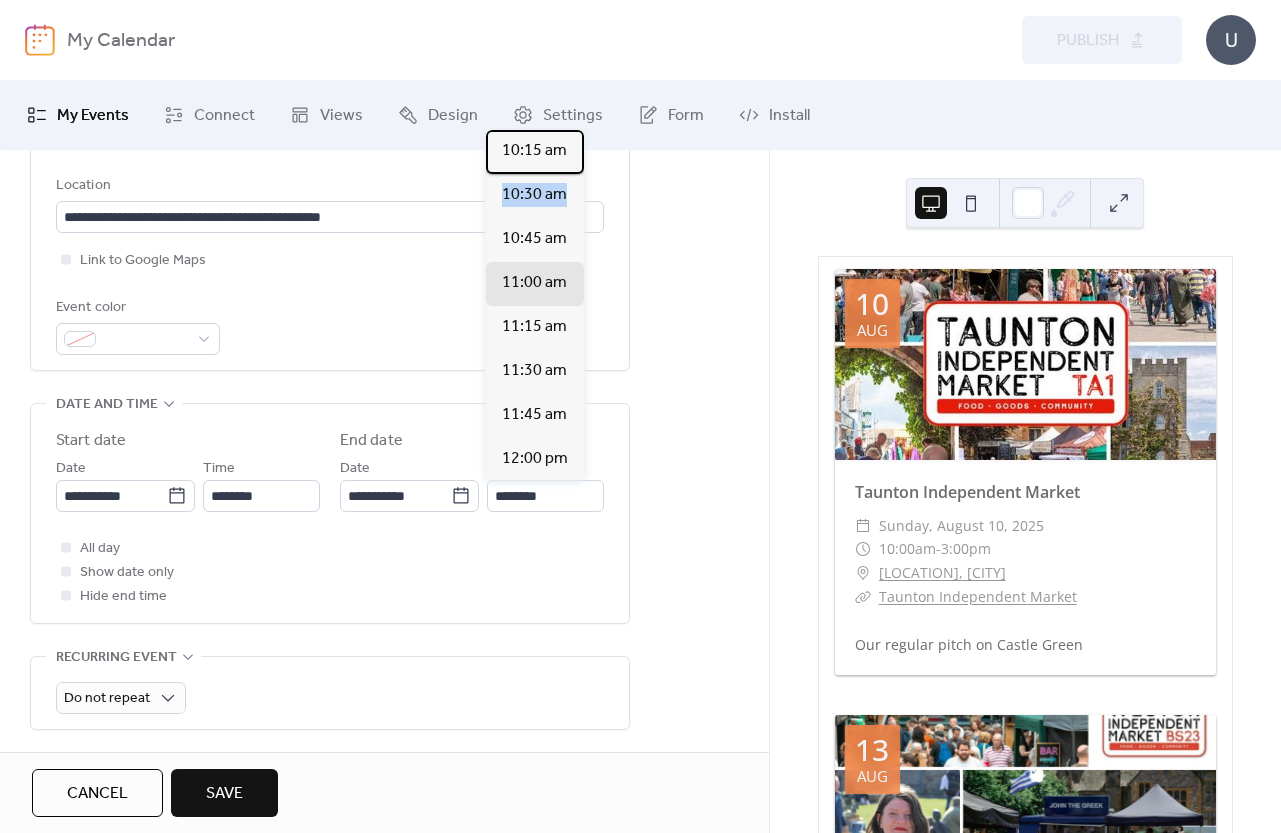 drag, startPoint x: 582, startPoint y: 166, endPoint x: 585, endPoint y: 210, distance: 44.102154 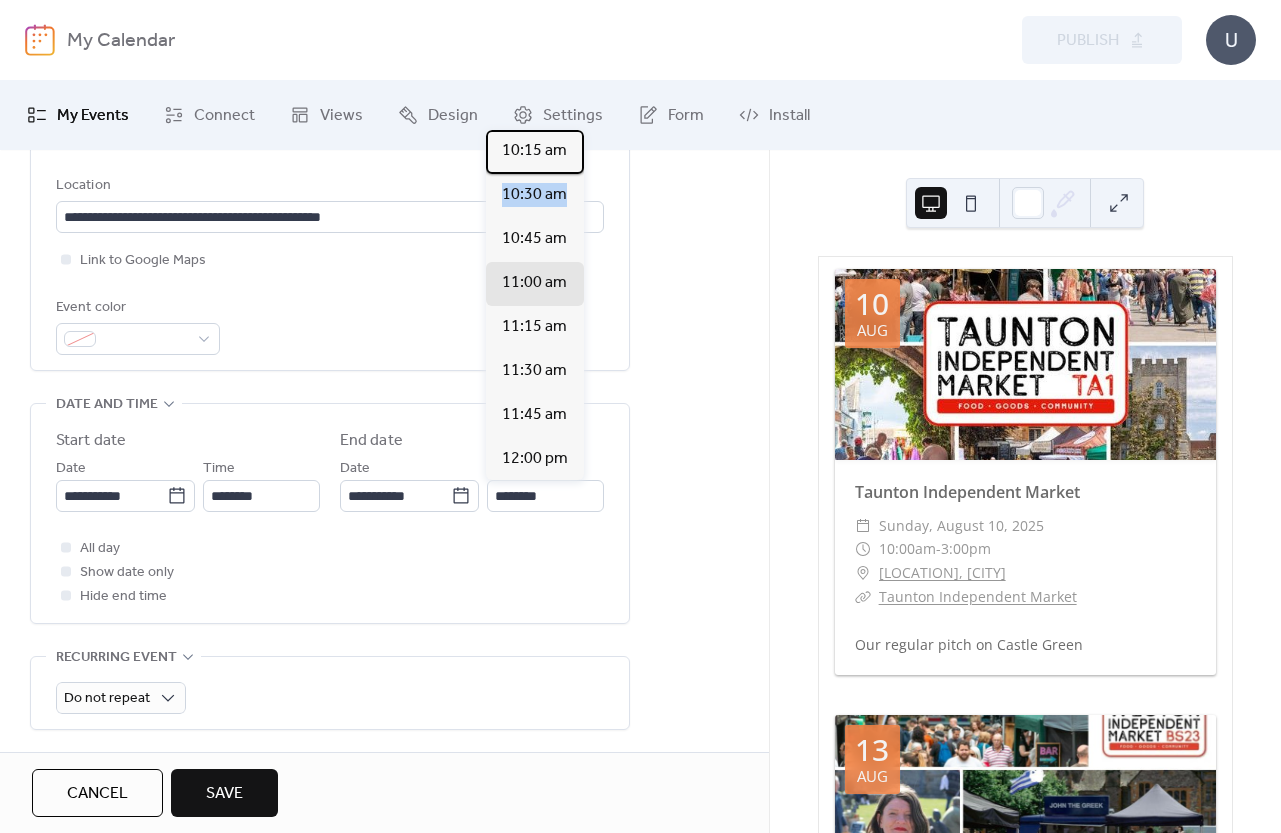 click on "10:15 am 10:30 am 10:45 am 11:00 am 11:15 am 11:30 am 11:45 am 12:00 pm 12:15 pm 12:30 pm 12:45 pm 1:00 pm 1:15 pm 1:30 pm 1:45 pm 2:00 pm 2:15 pm 2:30 pm 2:45 pm 3:00 pm 3:15 pm 3:30 pm 3:45 pm 4:00 pm 4:15 pm 4:30 pm 4:45 pm 5:00 pm 5:15 pm 5:30 pm 5:45 pm 6:00 pm 6:15 pm 6:30 pm 6:45 pm 7:00 pm 7:15 pm 7:30 pm 7:45 pm 8:00 pm 8:15 pm 8:30 pm 8:45 pm 9:00 pm 9:15 pm 9:30 pm 9:45 pm 10:00 pm 10:15 pm 10:30 pm 10:45 pm 11:00 pm 11:15 pm 11:30 pm 11:45 pm" at bounding box center (535, 305) 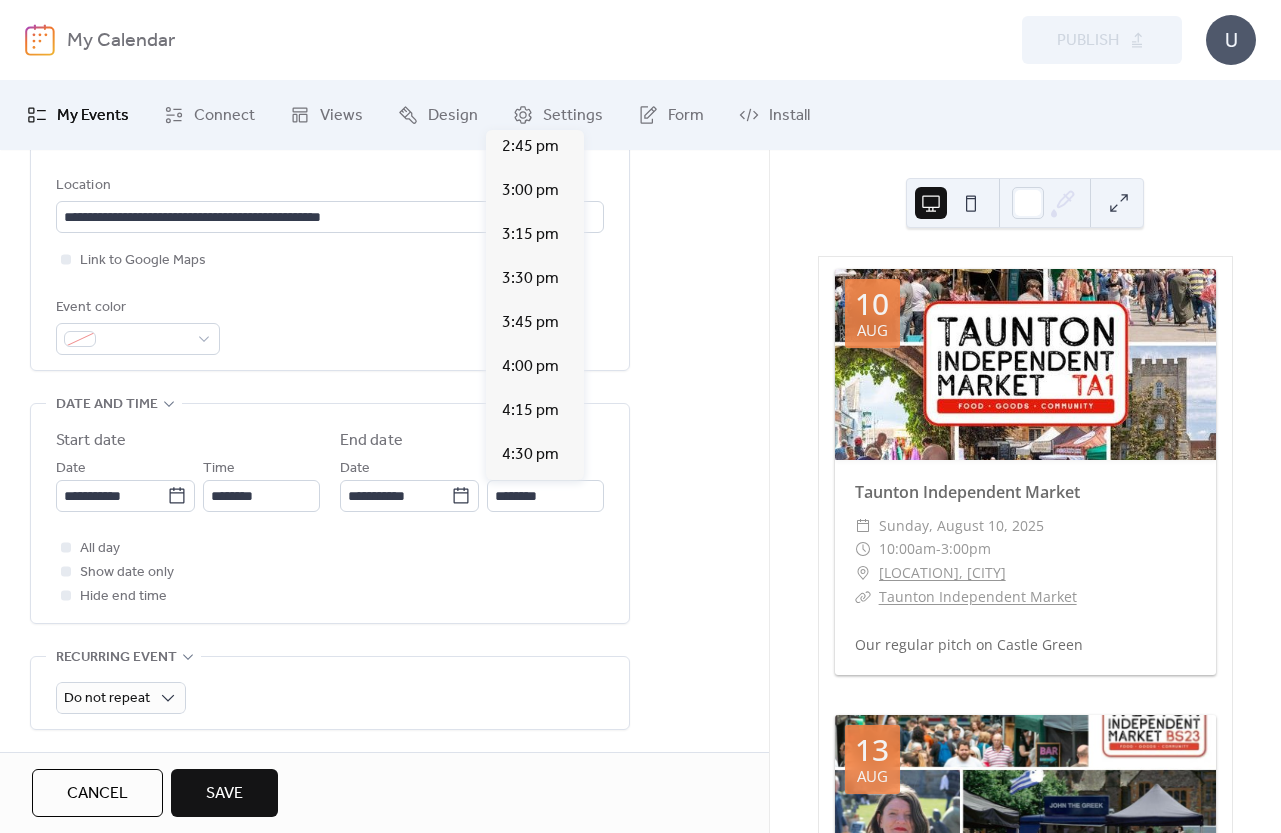scroll, scrollTop: 810, scrollLeft: 0, axis: vertical 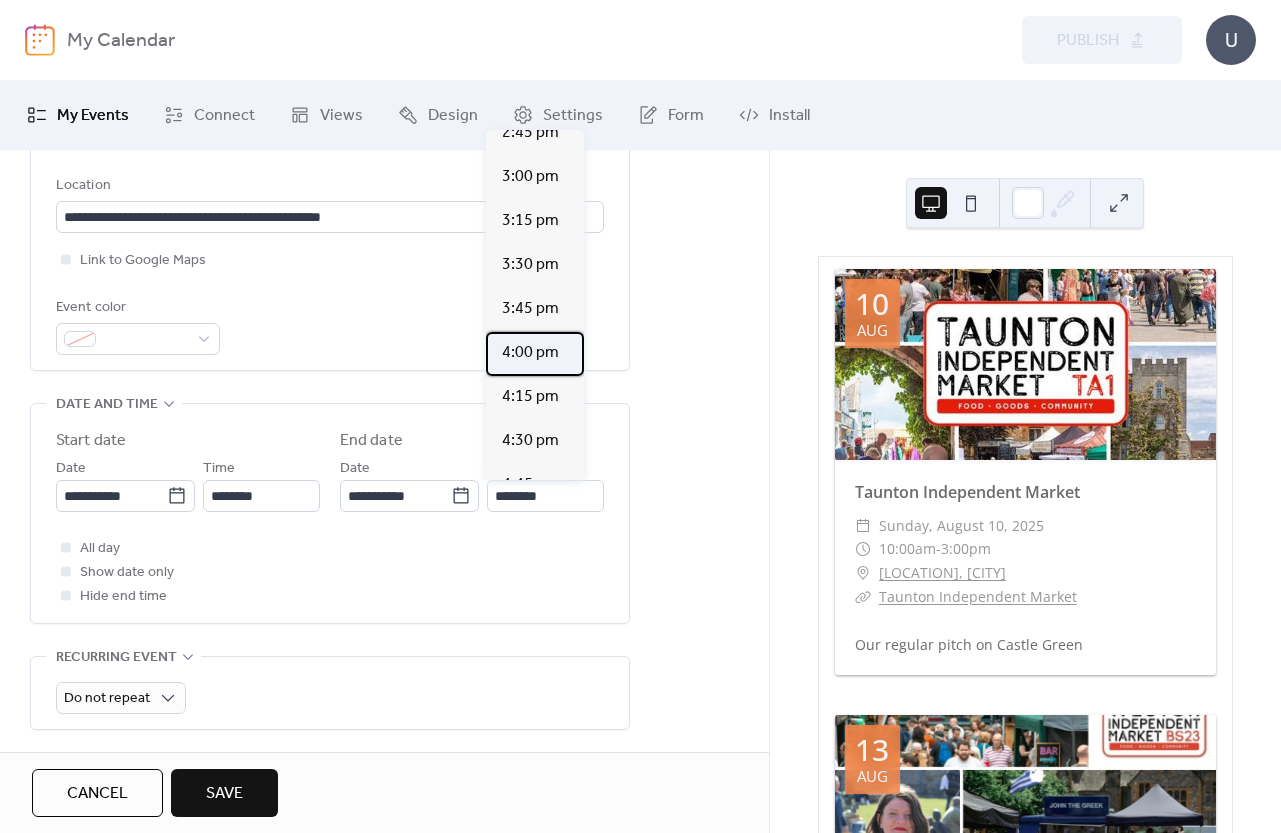 click on "4:00 pm" at bounding box center (530, 353) 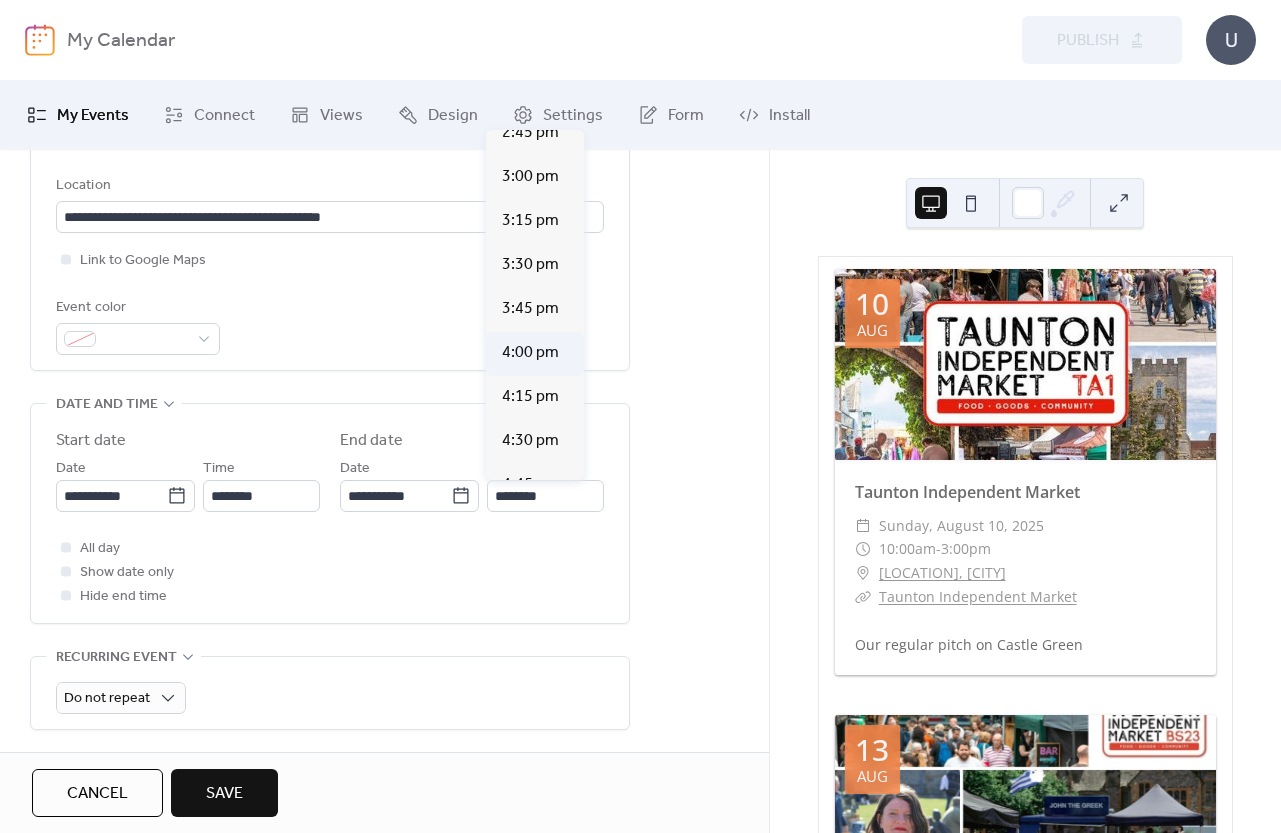 type on "*******" 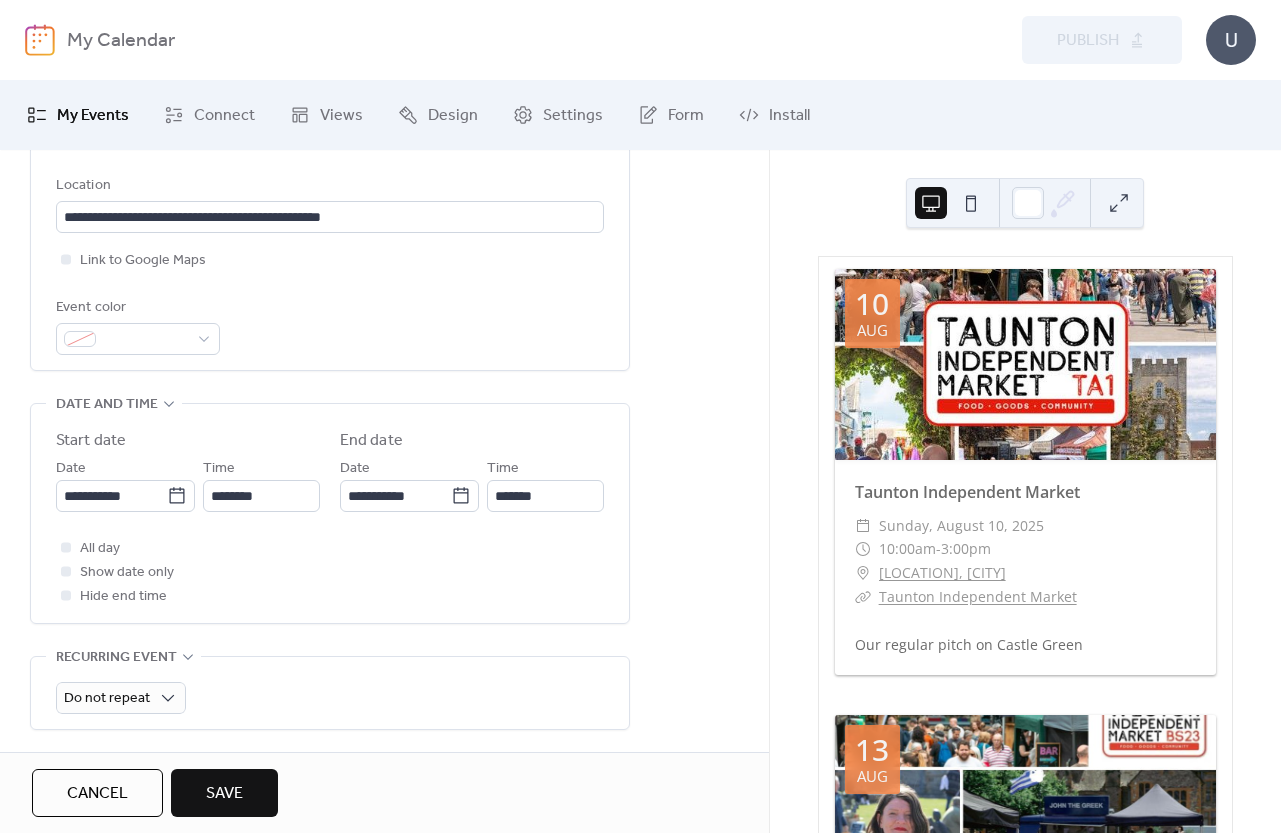 click on "All day Show date only Hide end time" at bounding box center [330, 572] 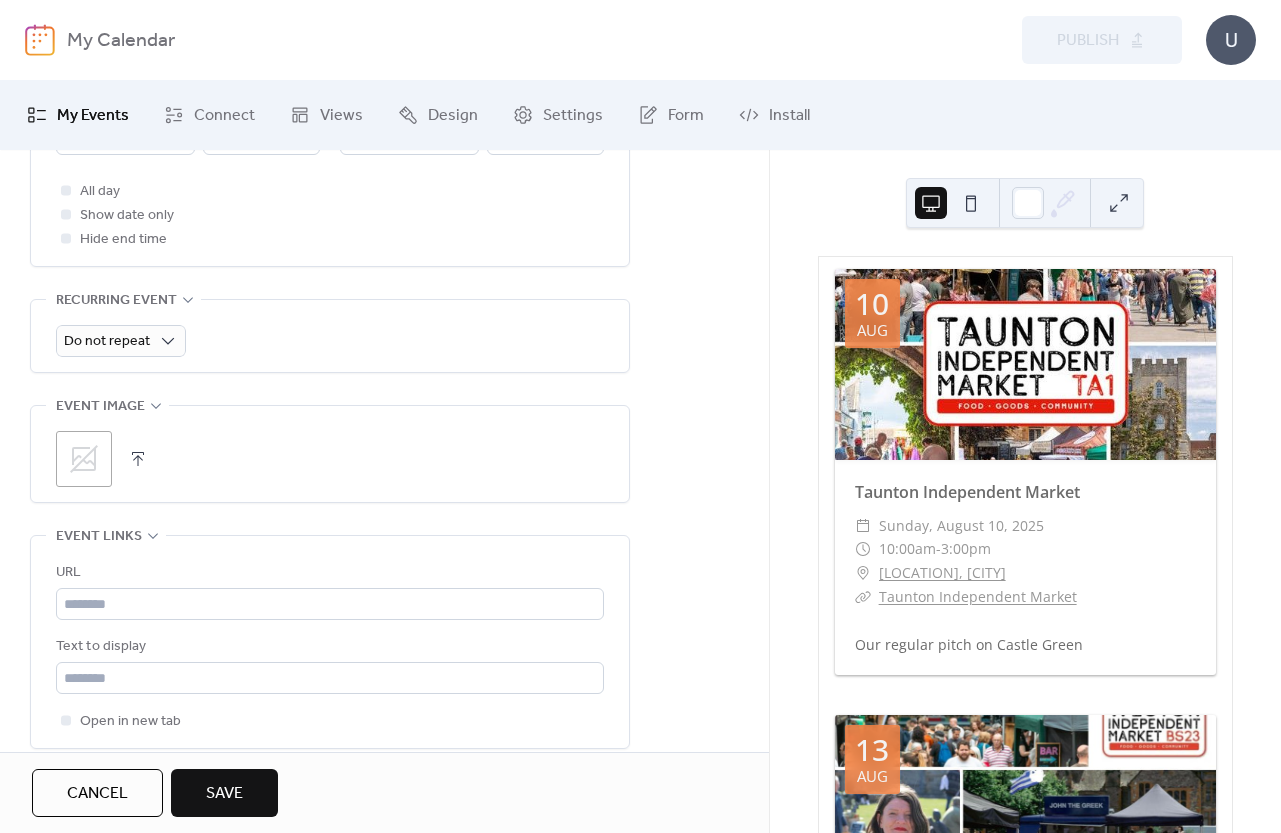 scroll, scrollTop: 880, scrollLeft: 0, axis: vertical 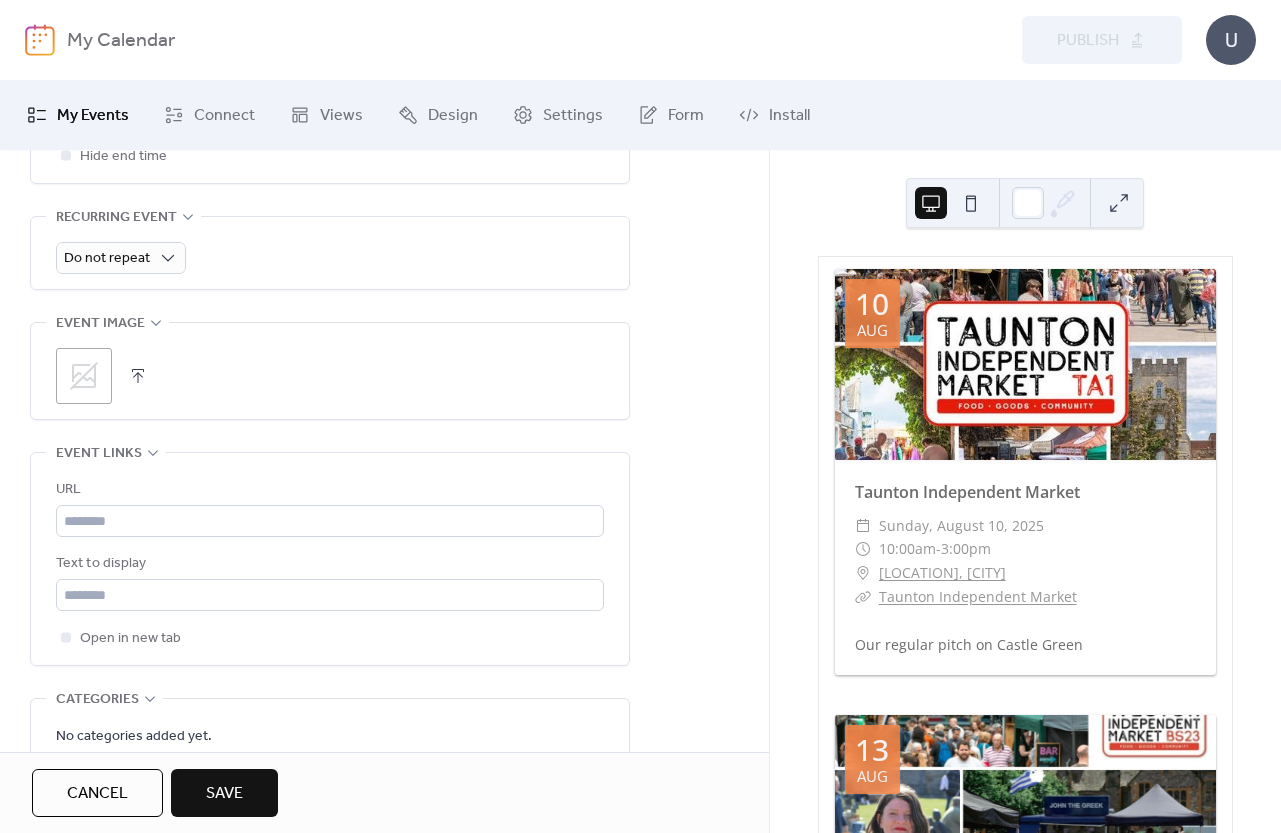 click 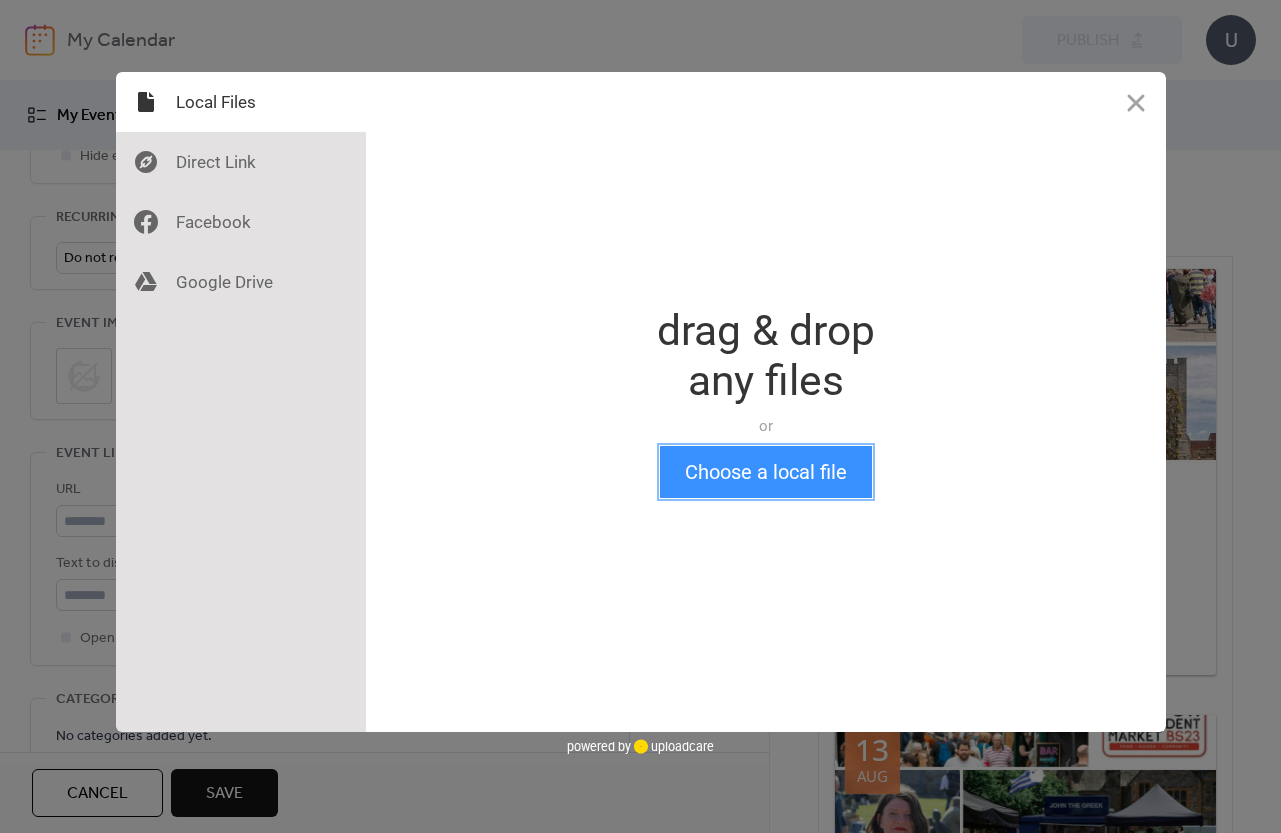 click on "Choose a local file" at bounding box center (766, 472) 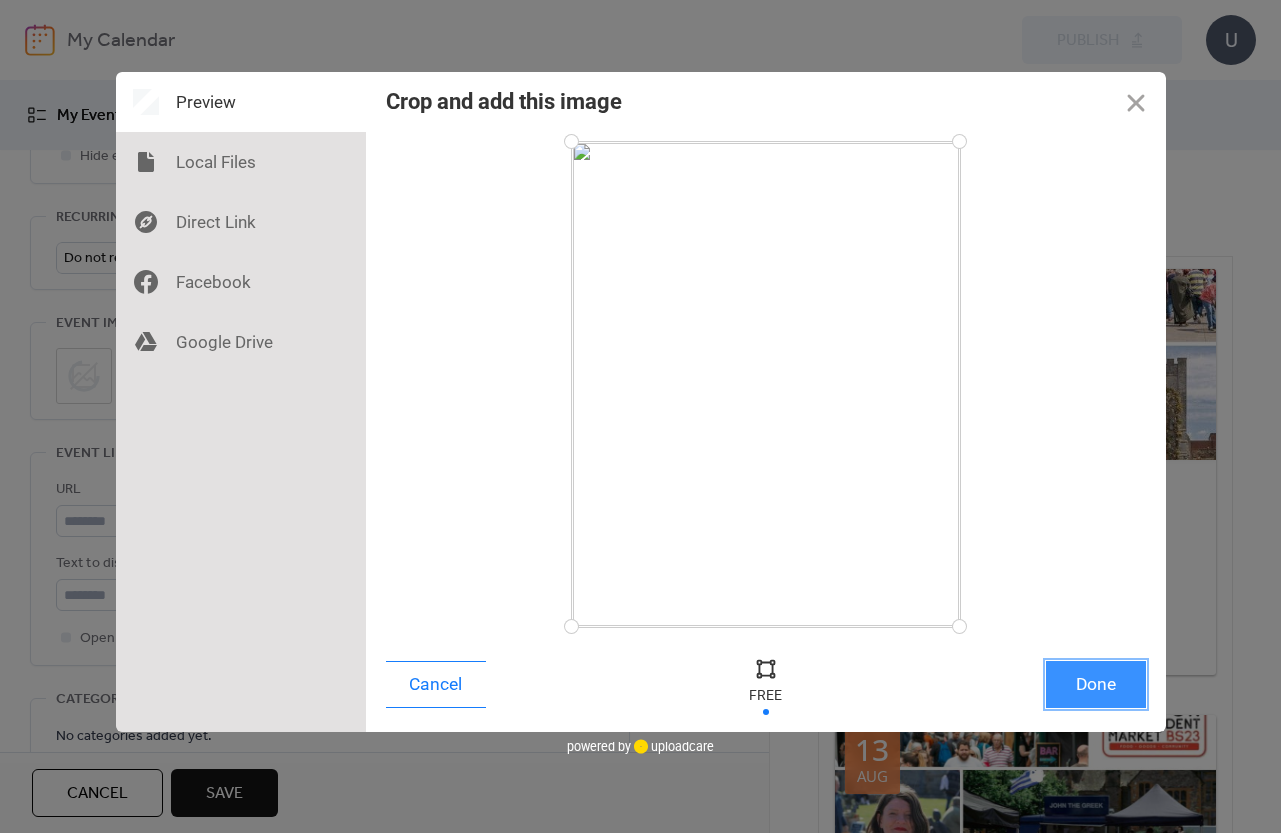click on "Done" at bounding box center (1096, 684) 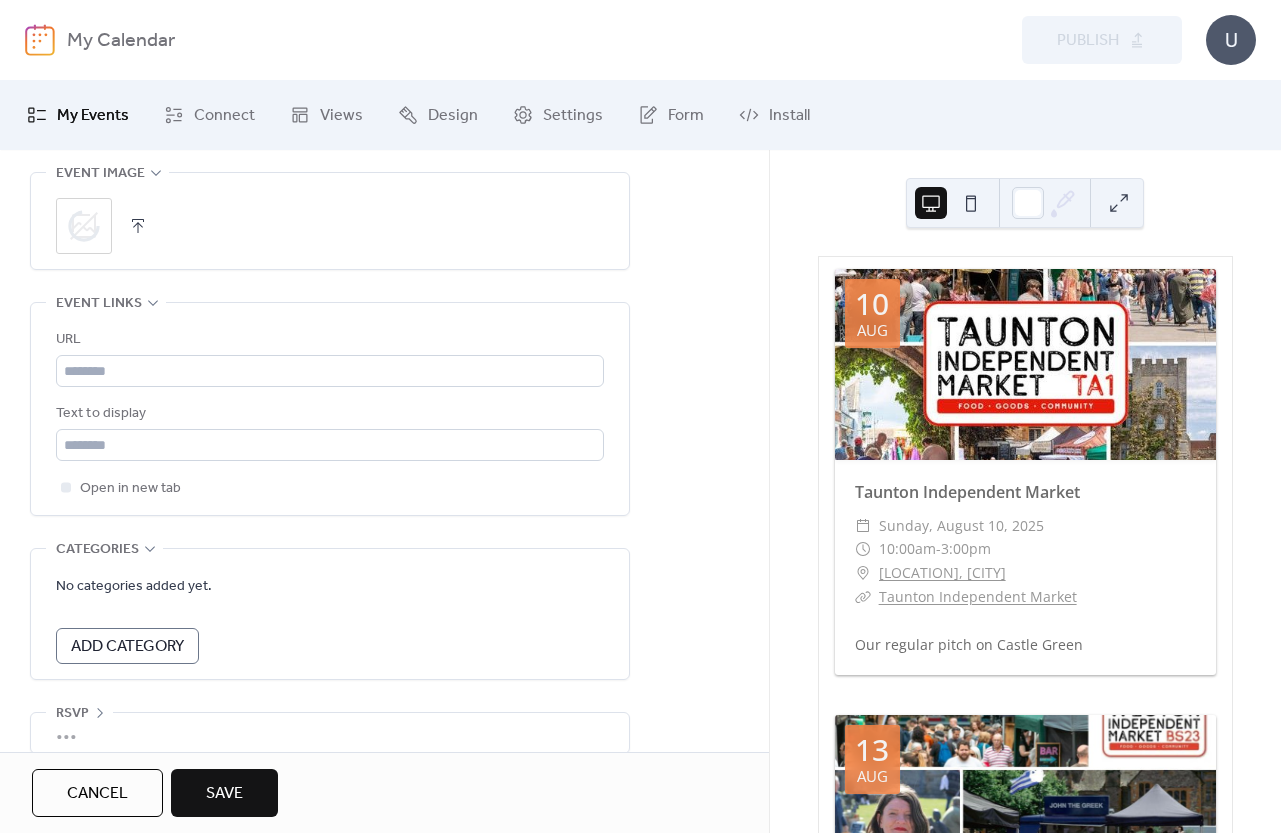 scroll, scrollTop: 1058, scrollLeft: 0, axis: vertical 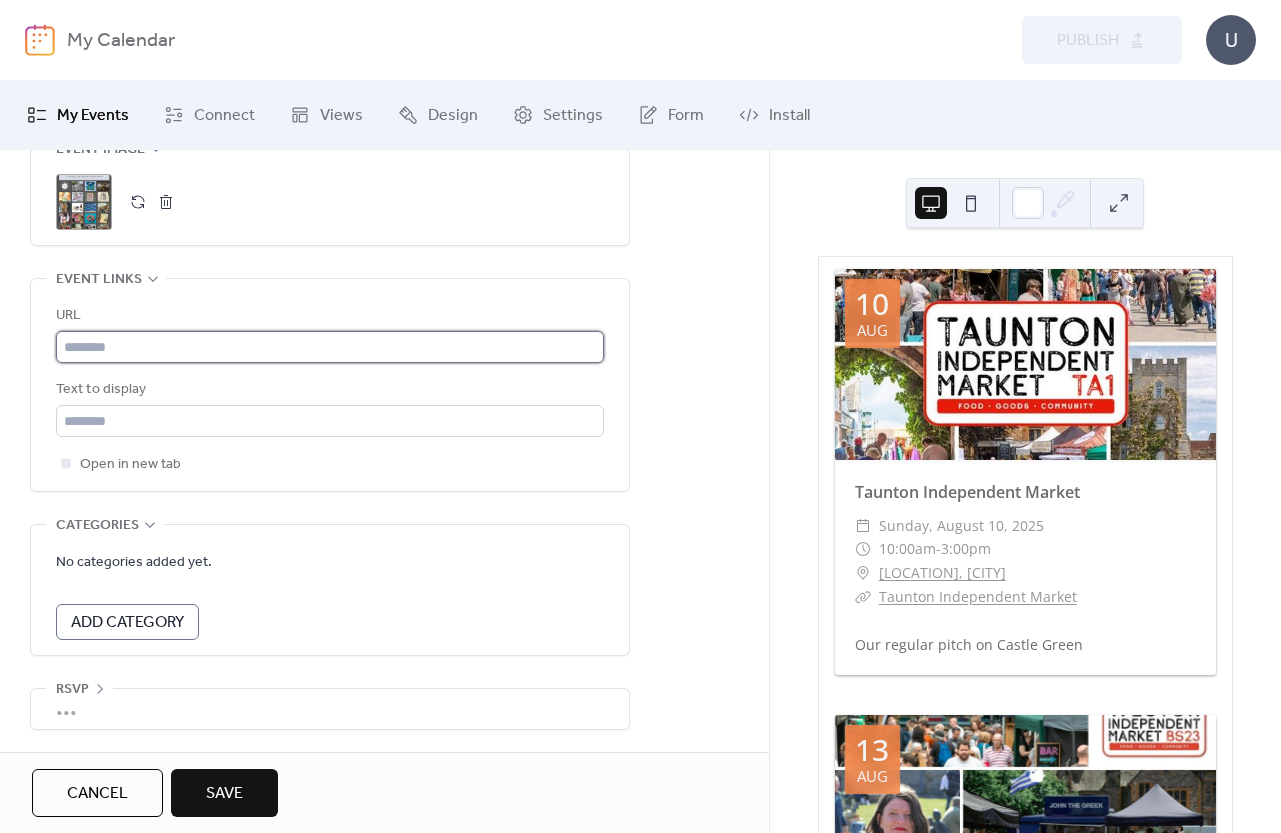 click at bounding box center (330, 347) 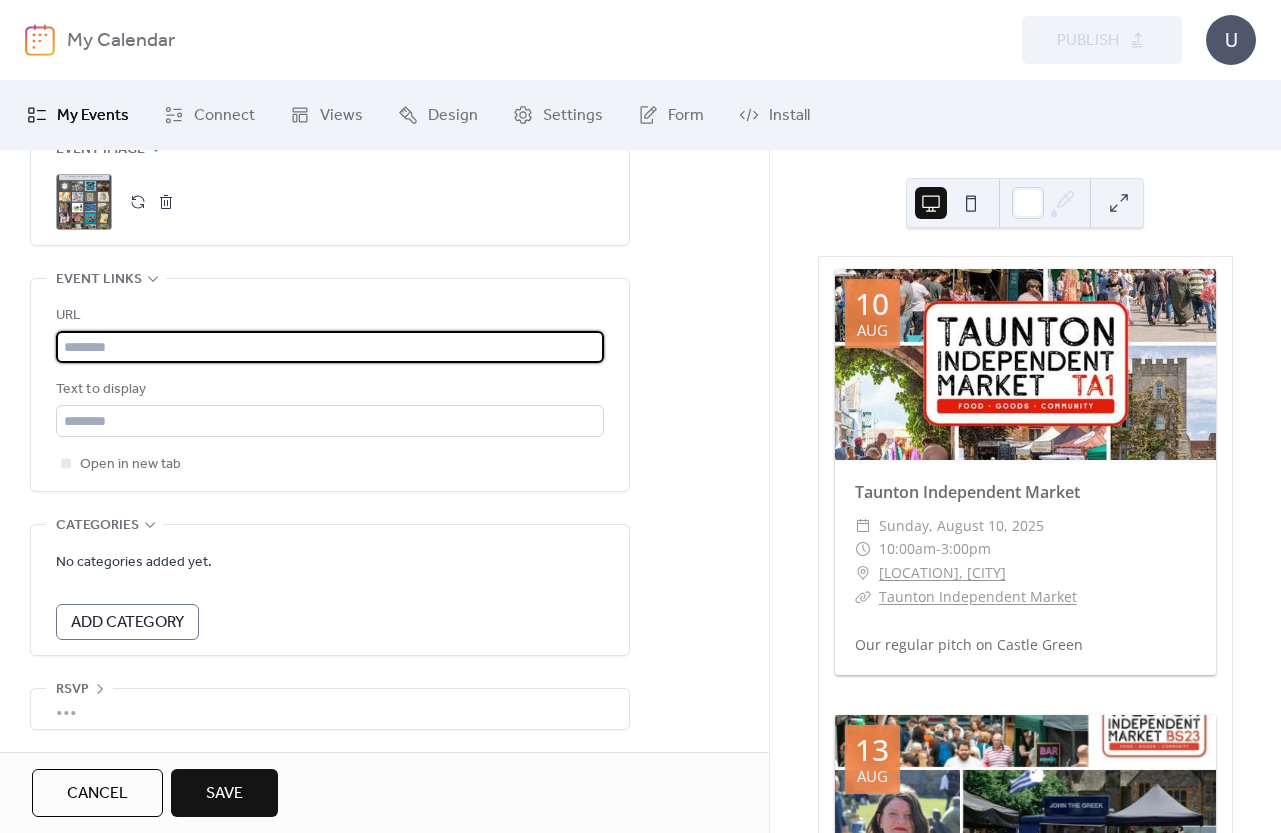 paste on "**********" 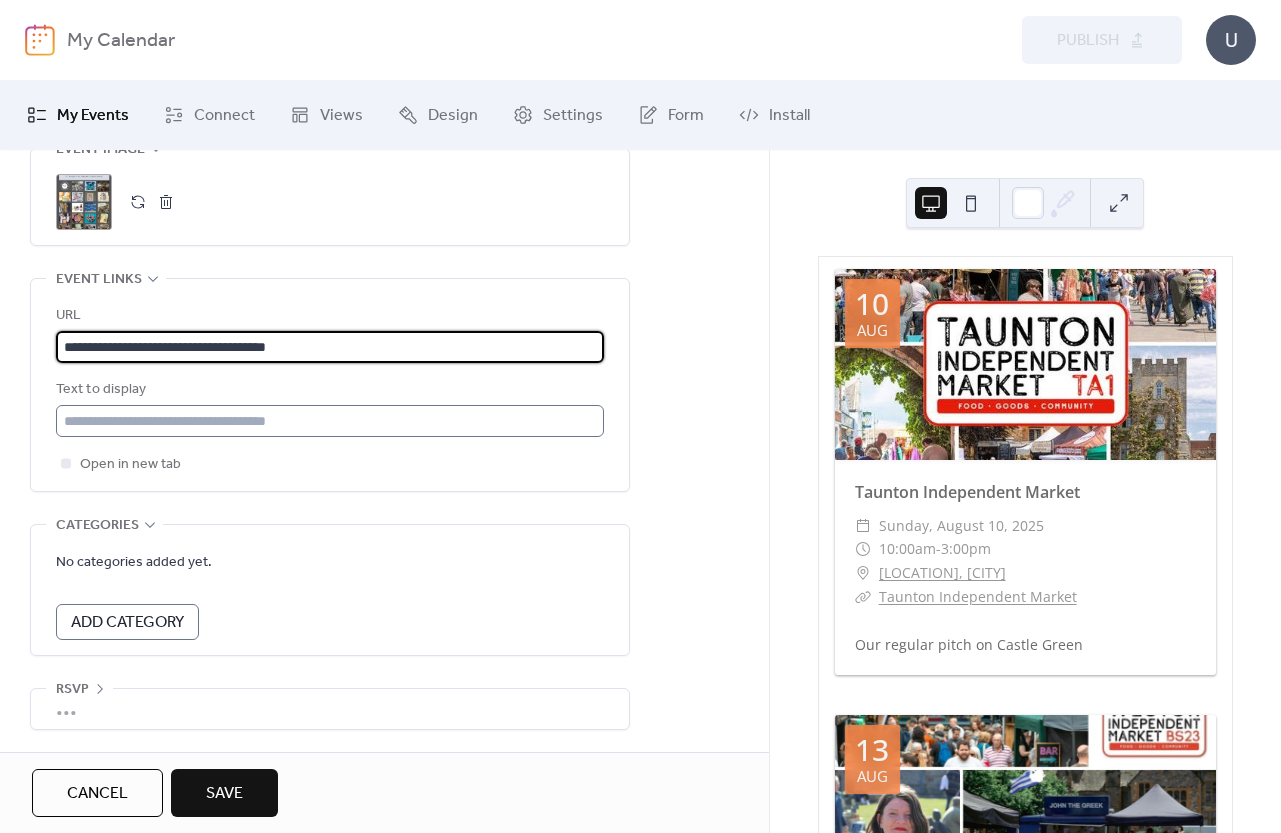 type on "**********" 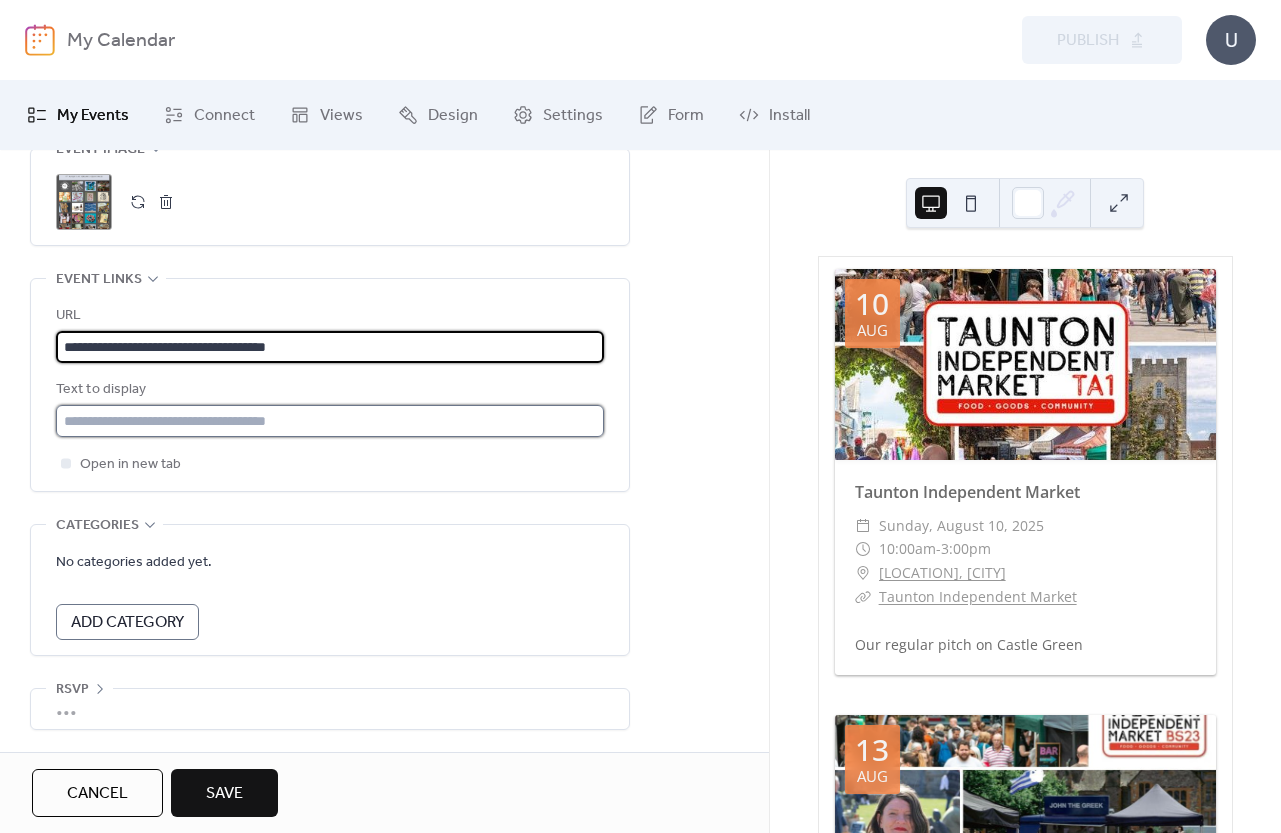 click at bounding box center (330, 421) 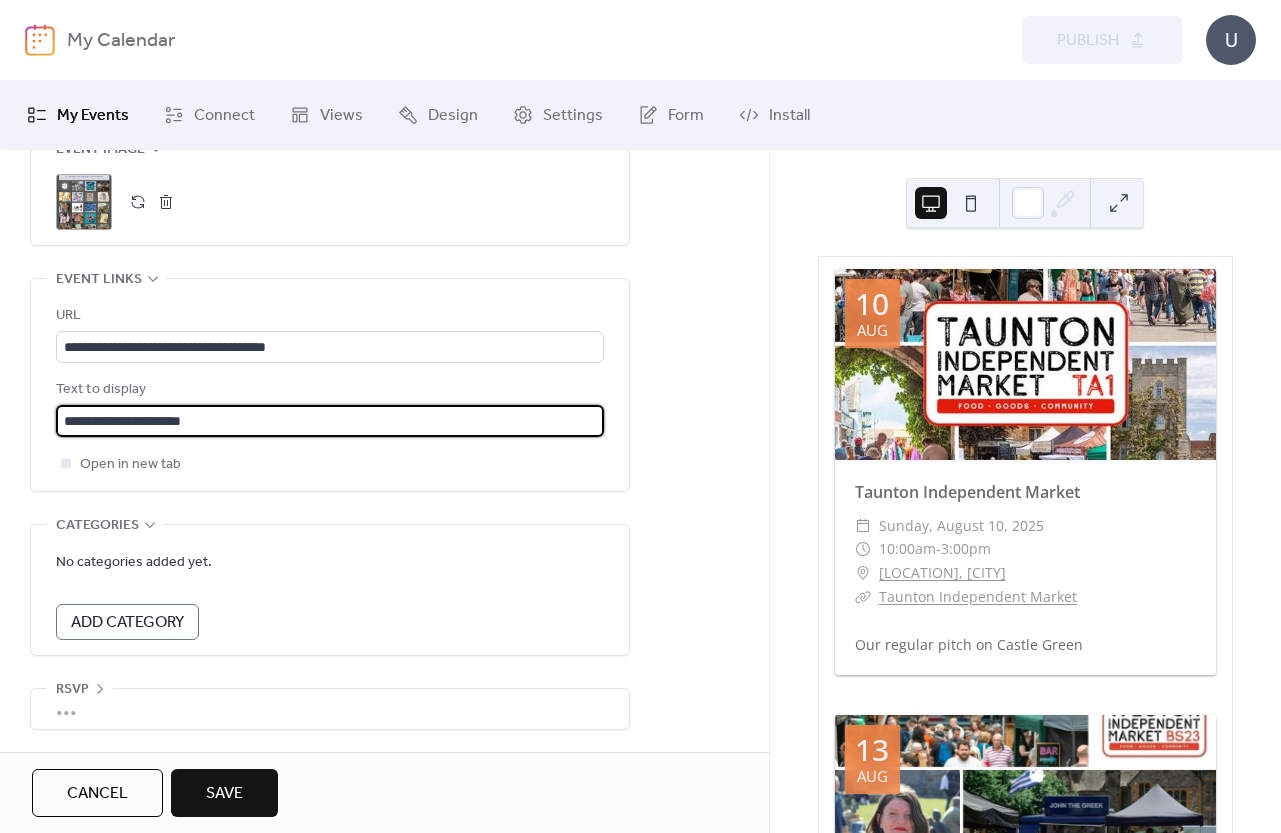 type on "**********" 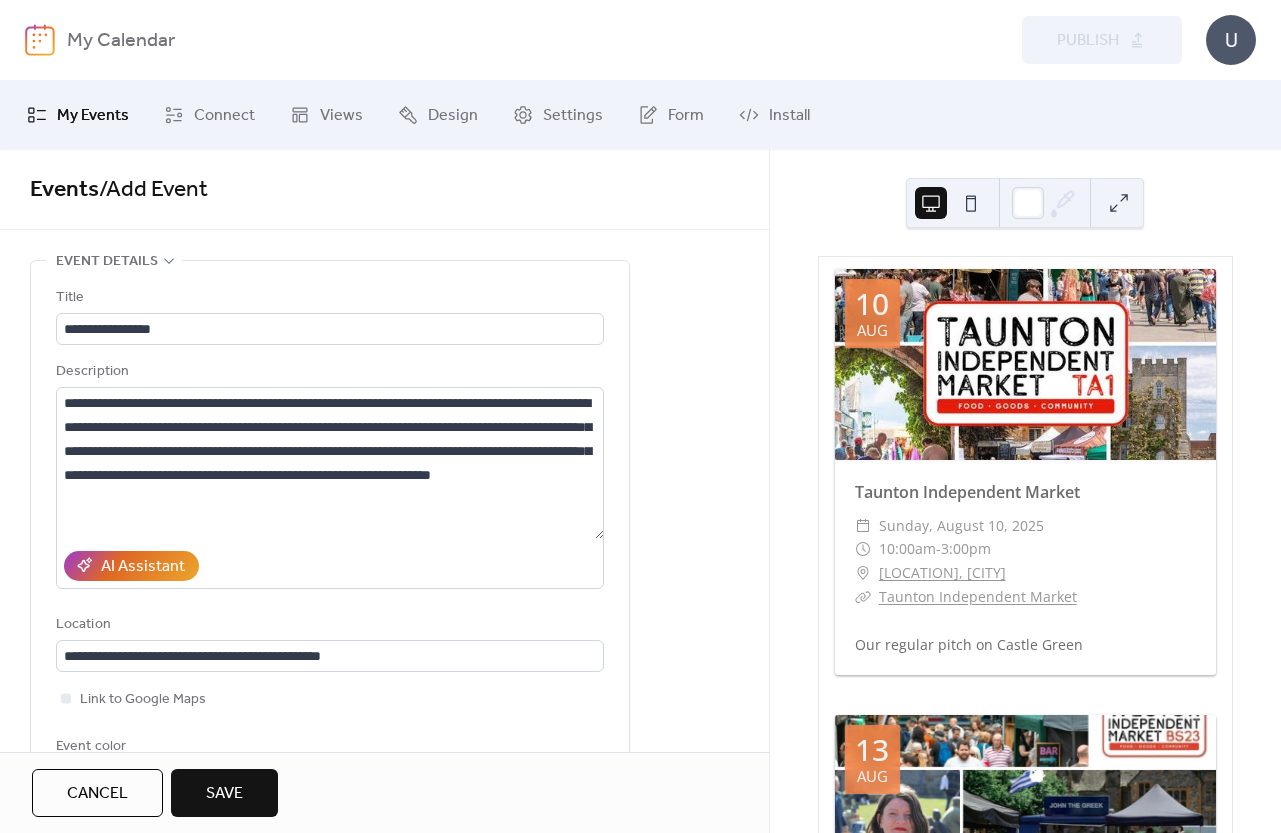 scroll, scrollTop: 0, scrollLeft: 0, axis: both 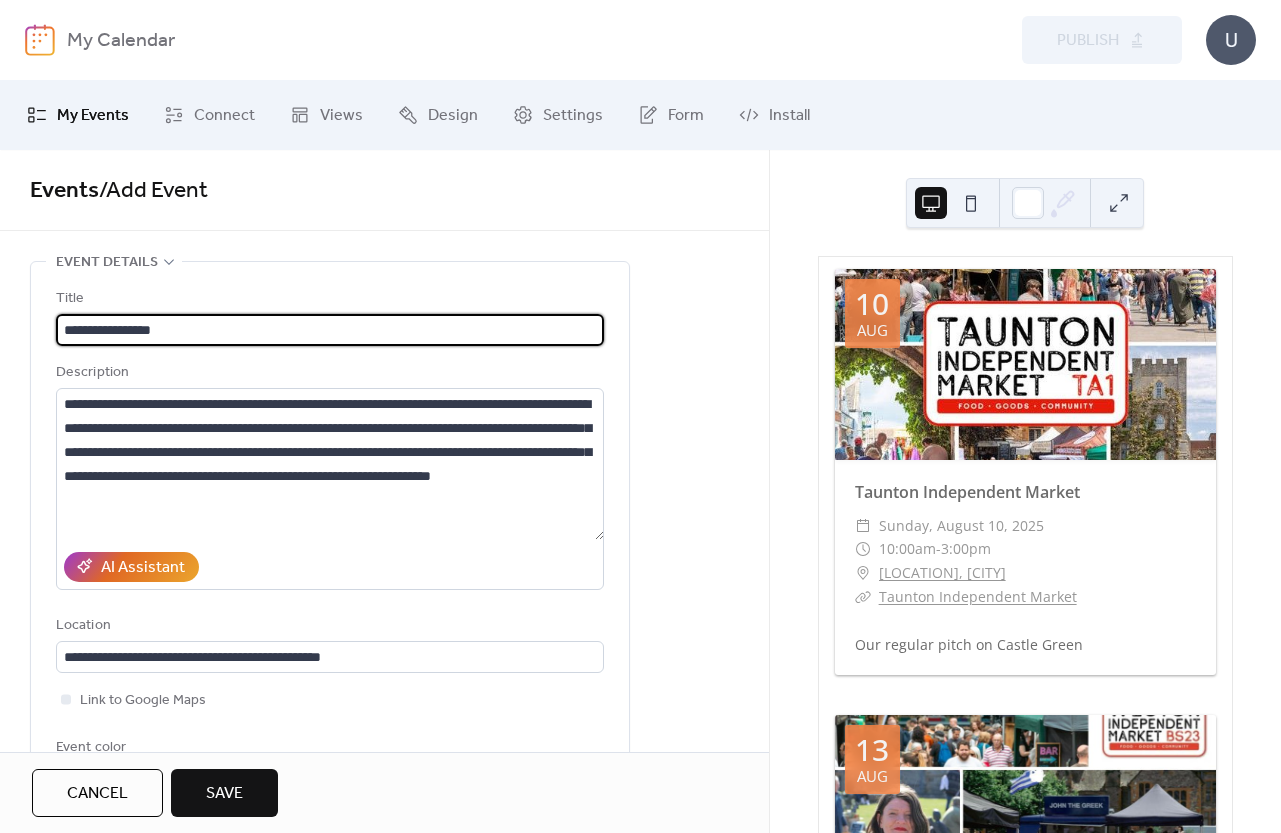 drag, startPoint x: 227, startPoint y: 324, endPoint x: -198, endPoint y: 269, distance: 428.54404 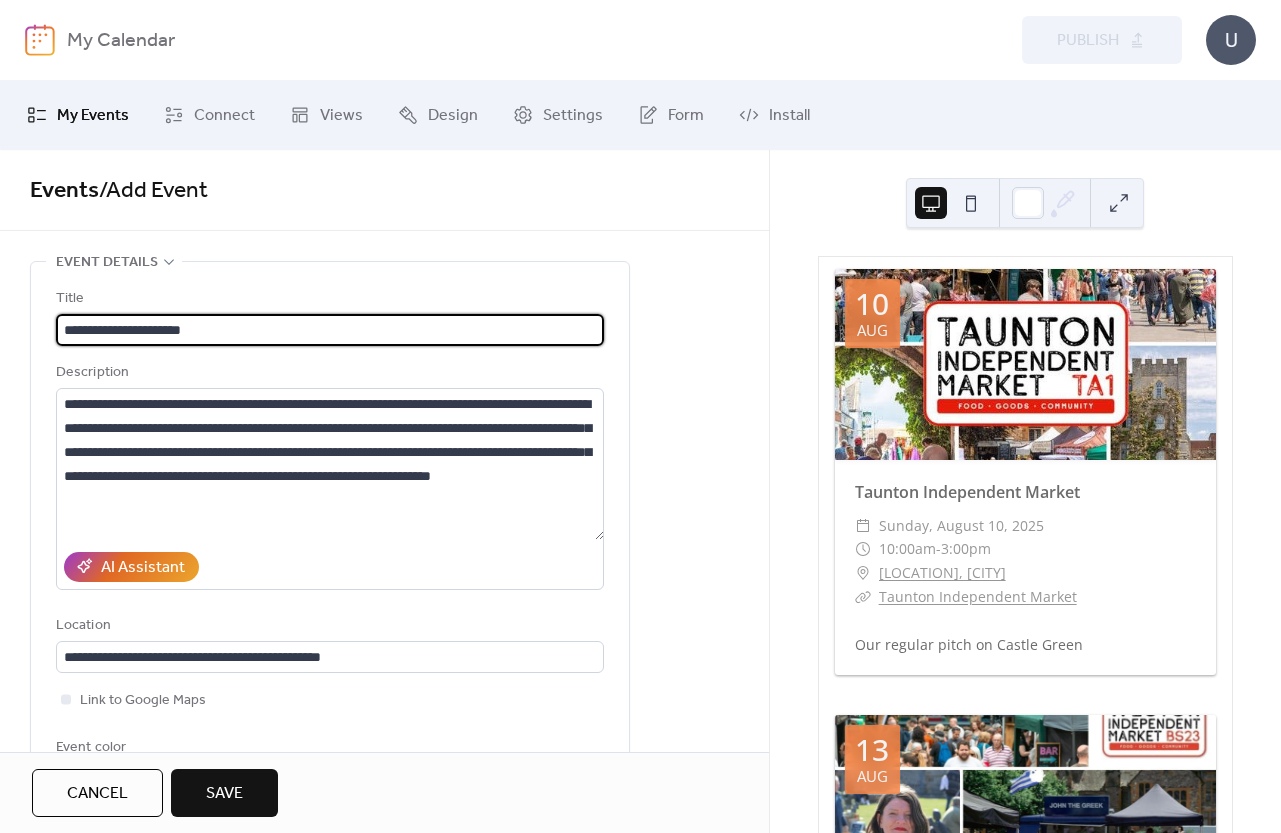 type on "**********" 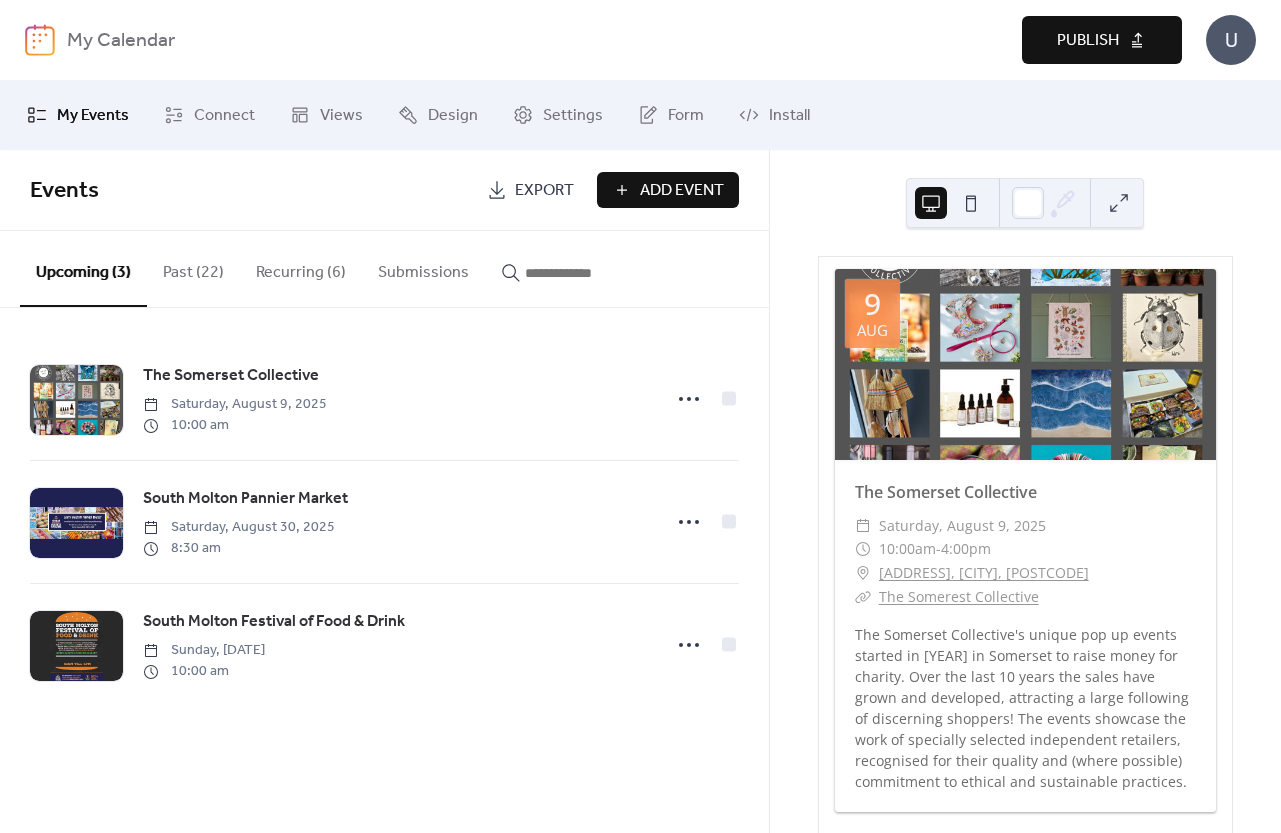 click on "Events Export Add Event Upcoming (3) Past (22) Recurring (6) Submissions The Somerset Collective Saturday, [DATE] [TIME] [LOCATION] [CITY] Market Saturday, [DATE] [TIME] [LOCATION] Festival of Food & Drink Sunday, [DATE] [TIME] Cancel" at bounding box center [384, 491] 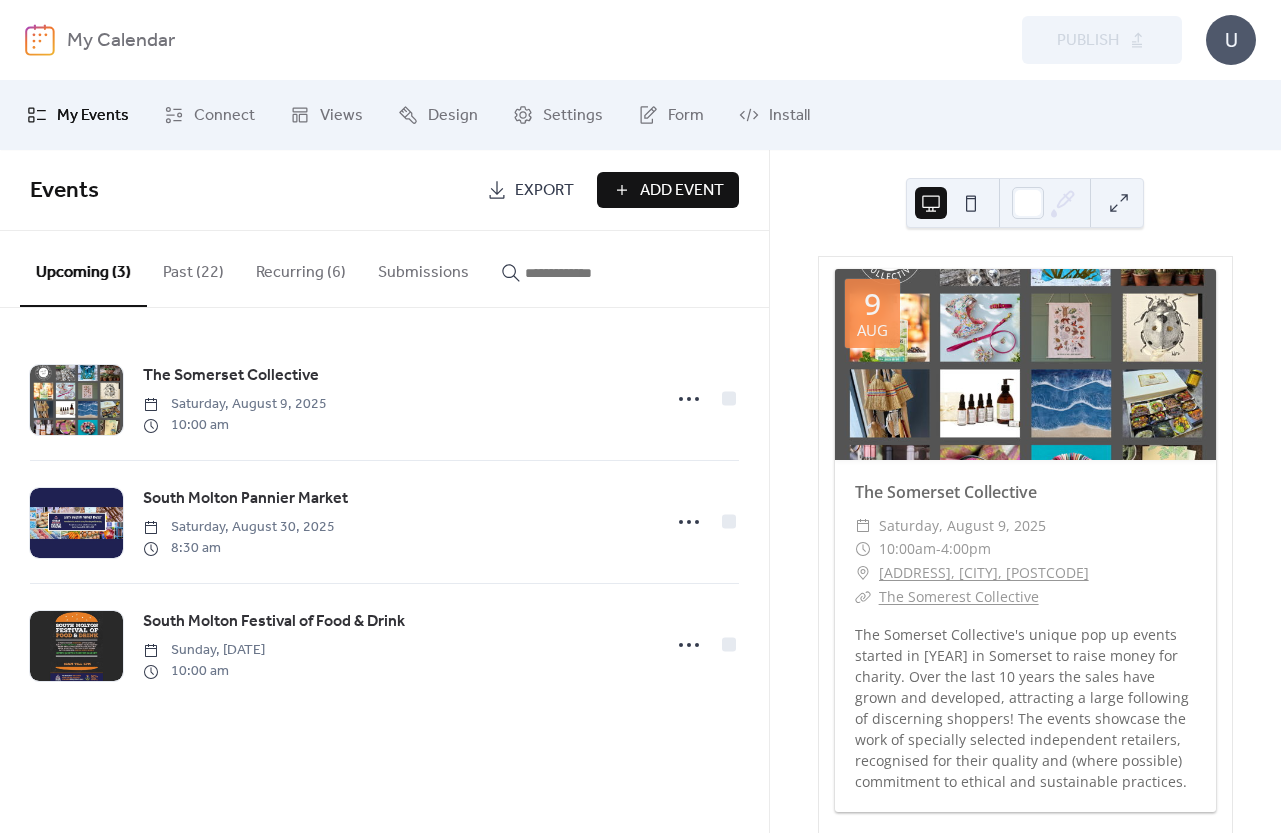 click on "Add Event" at bounding box center [682, 191] 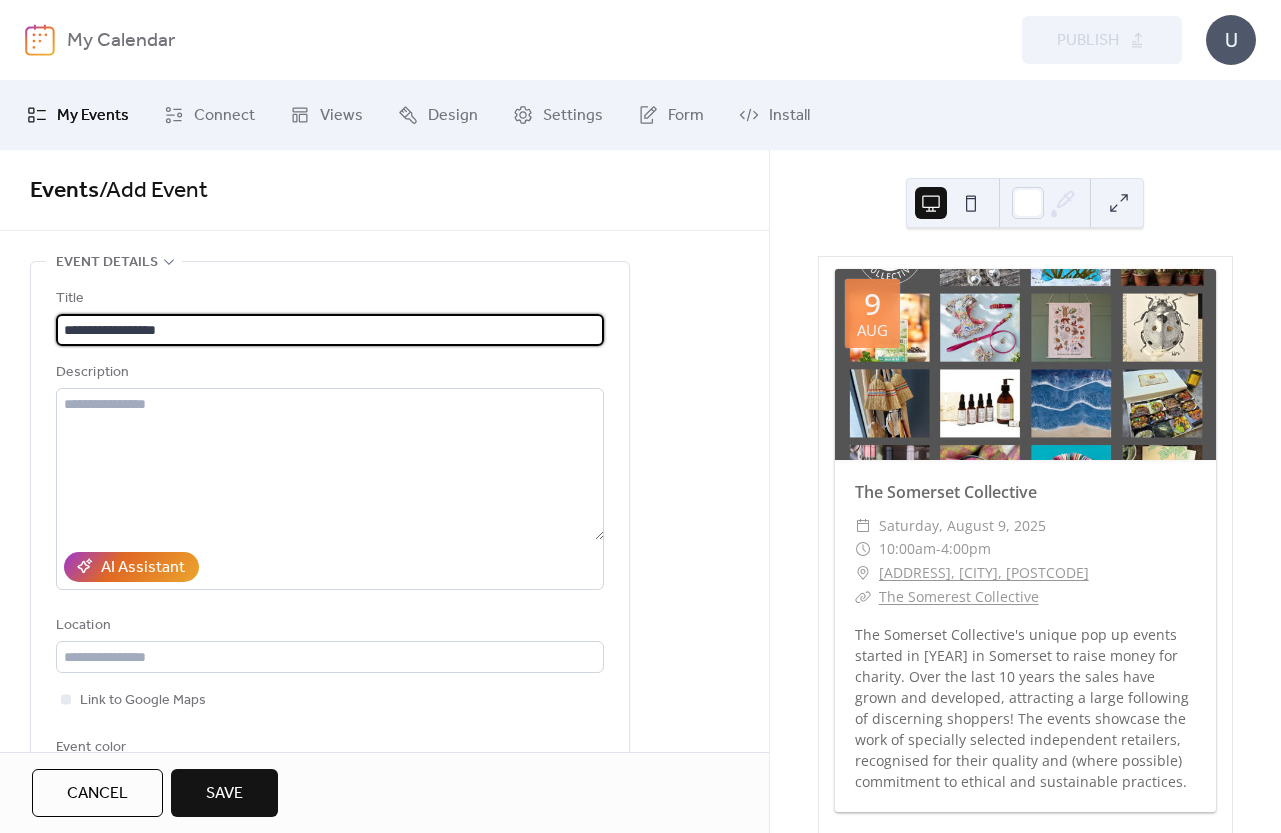 type on "**********" 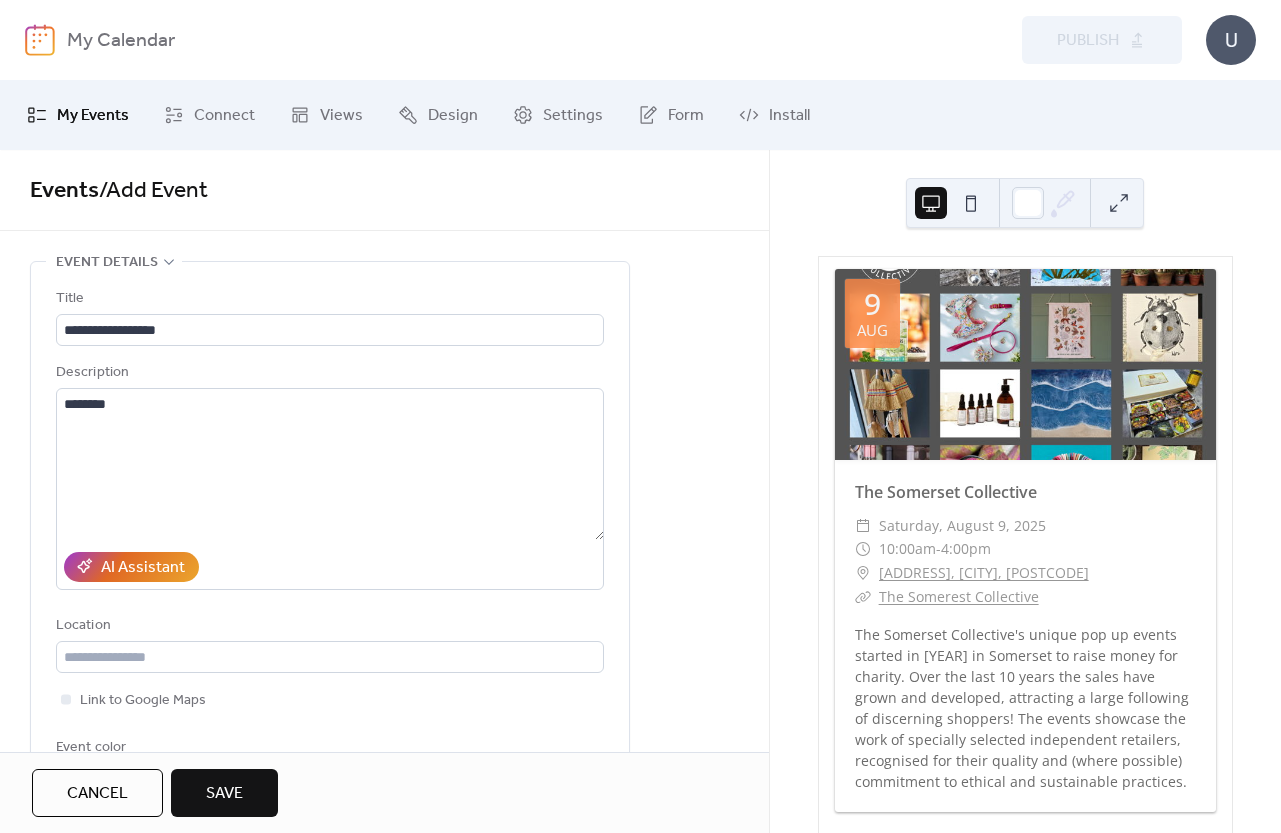 click on "**********" at bounding box center (384, 451) 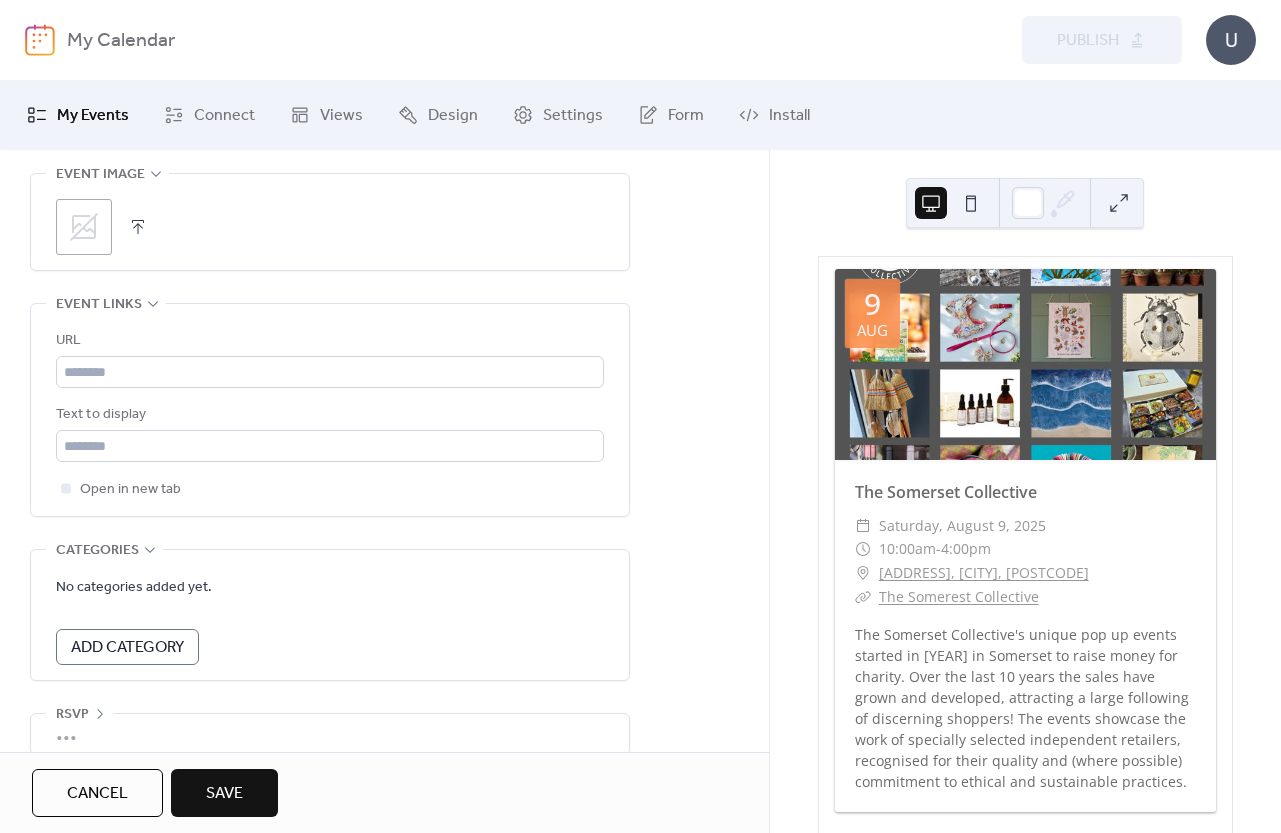 scroll, scrollTop: 1052, scrollLeft: 0, axis: vertical 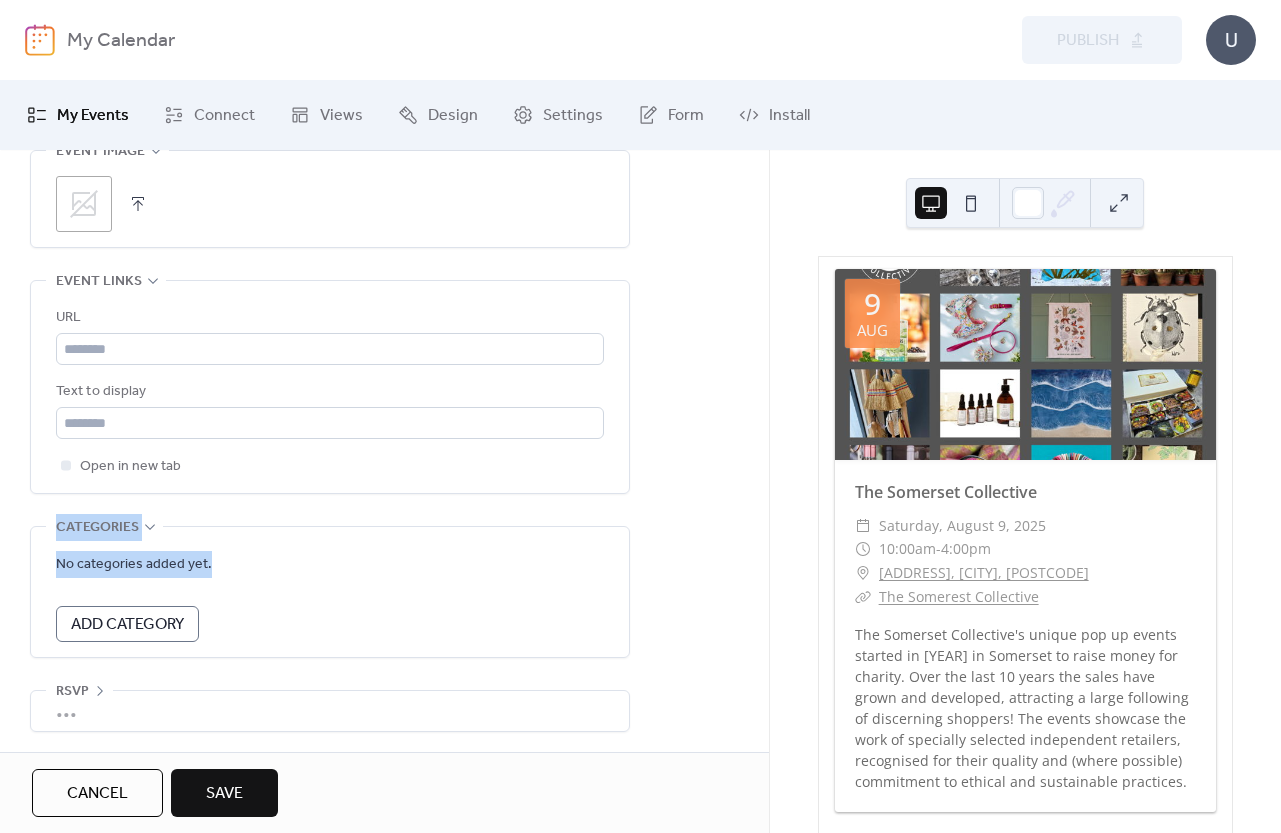 drag, startPoint x: 757, startPoint y: 580, endPoint x: 753, endPoint y: 447, distance: 133.06013 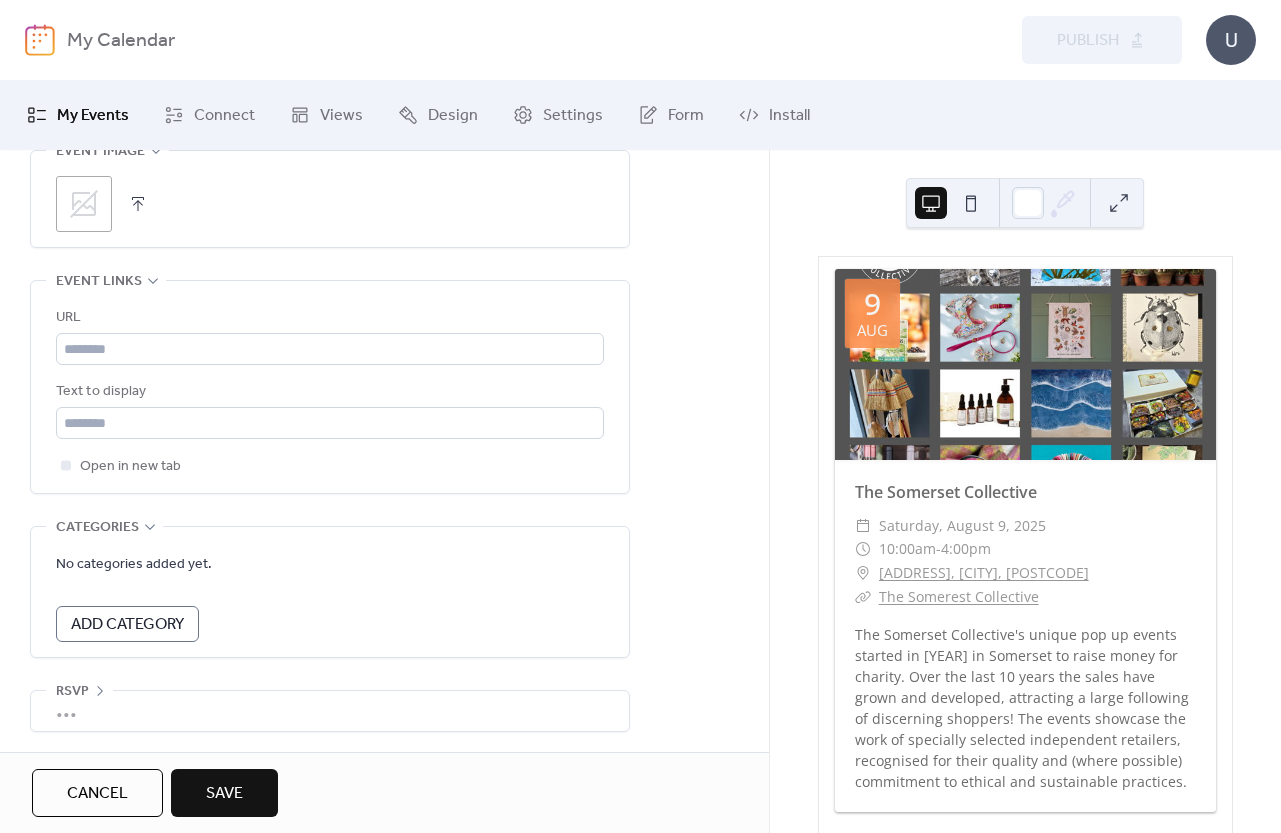 scroll, scrollTop: 135, scrollLeft: 0, axis: vertical 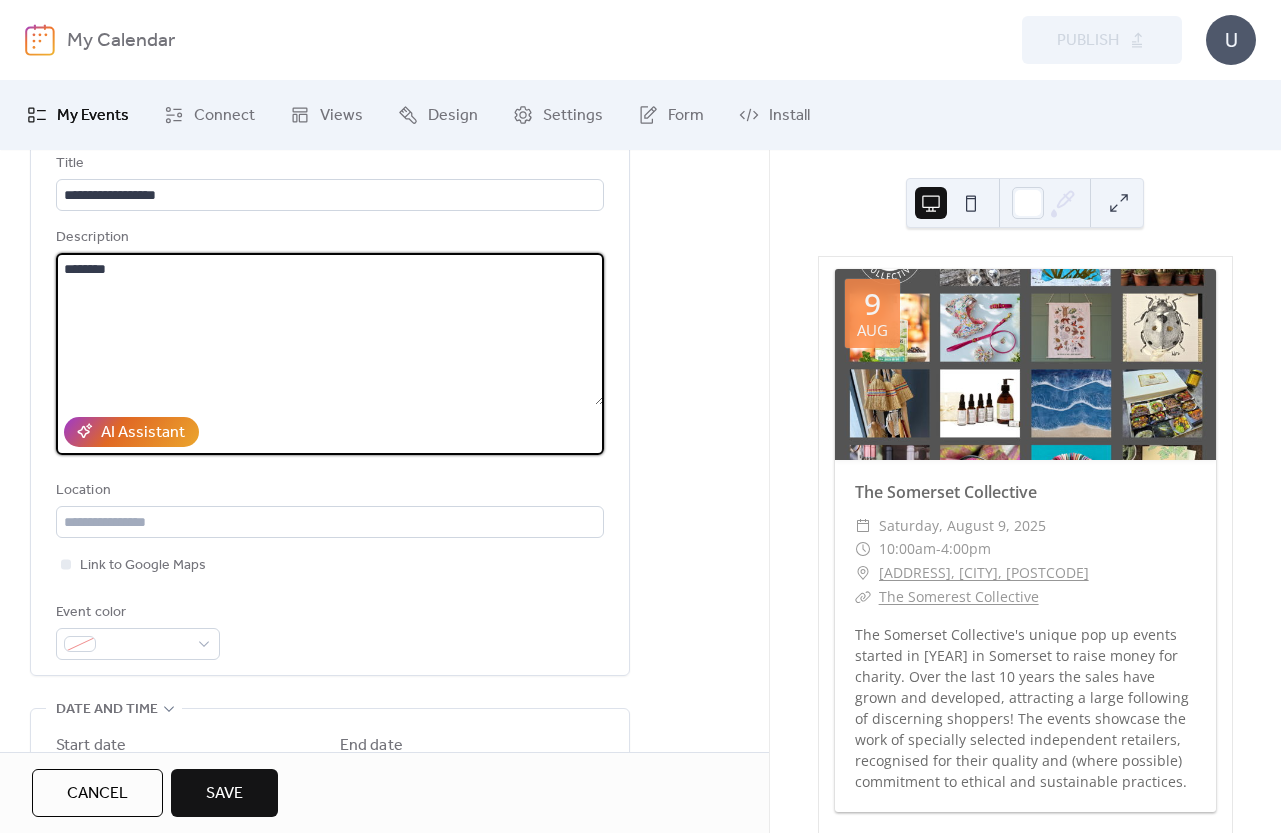 click on "********" at bounding box center (330, 329) 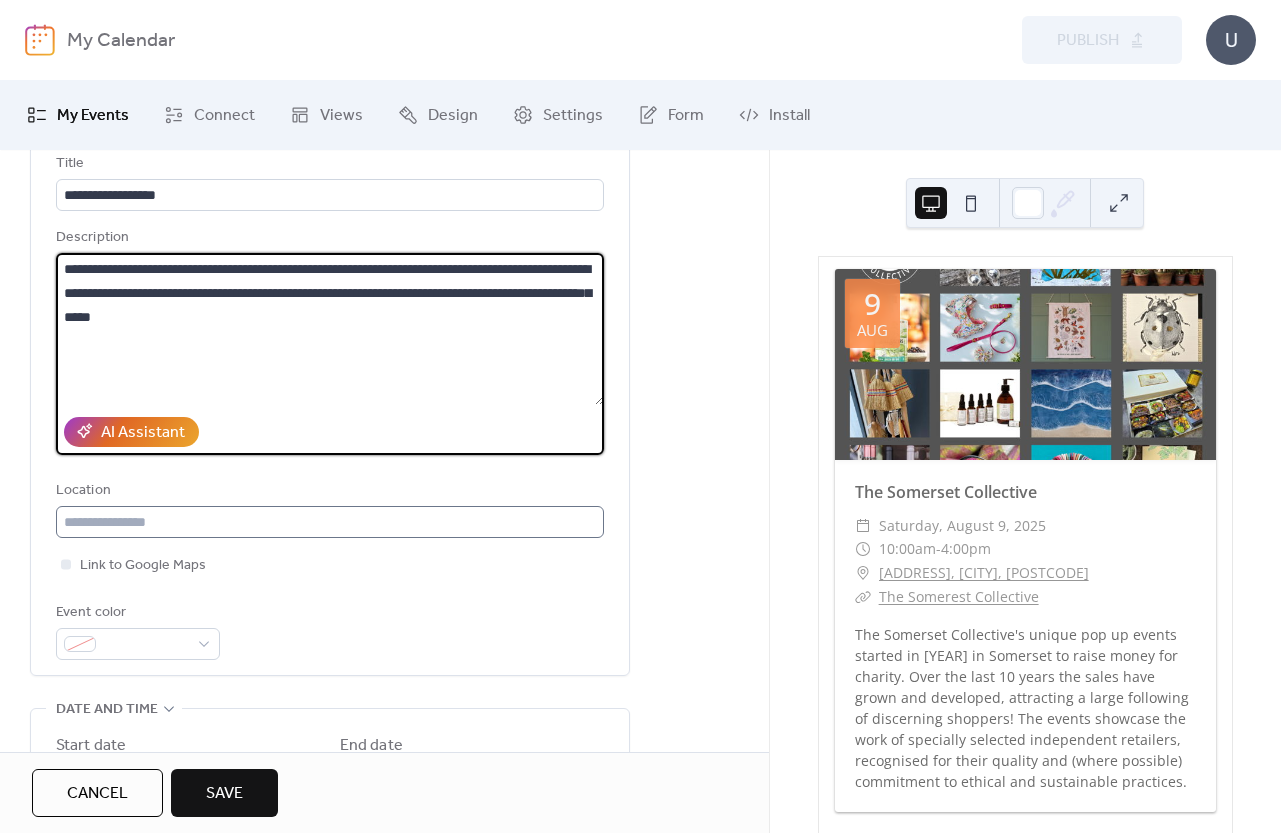 type on "**********" 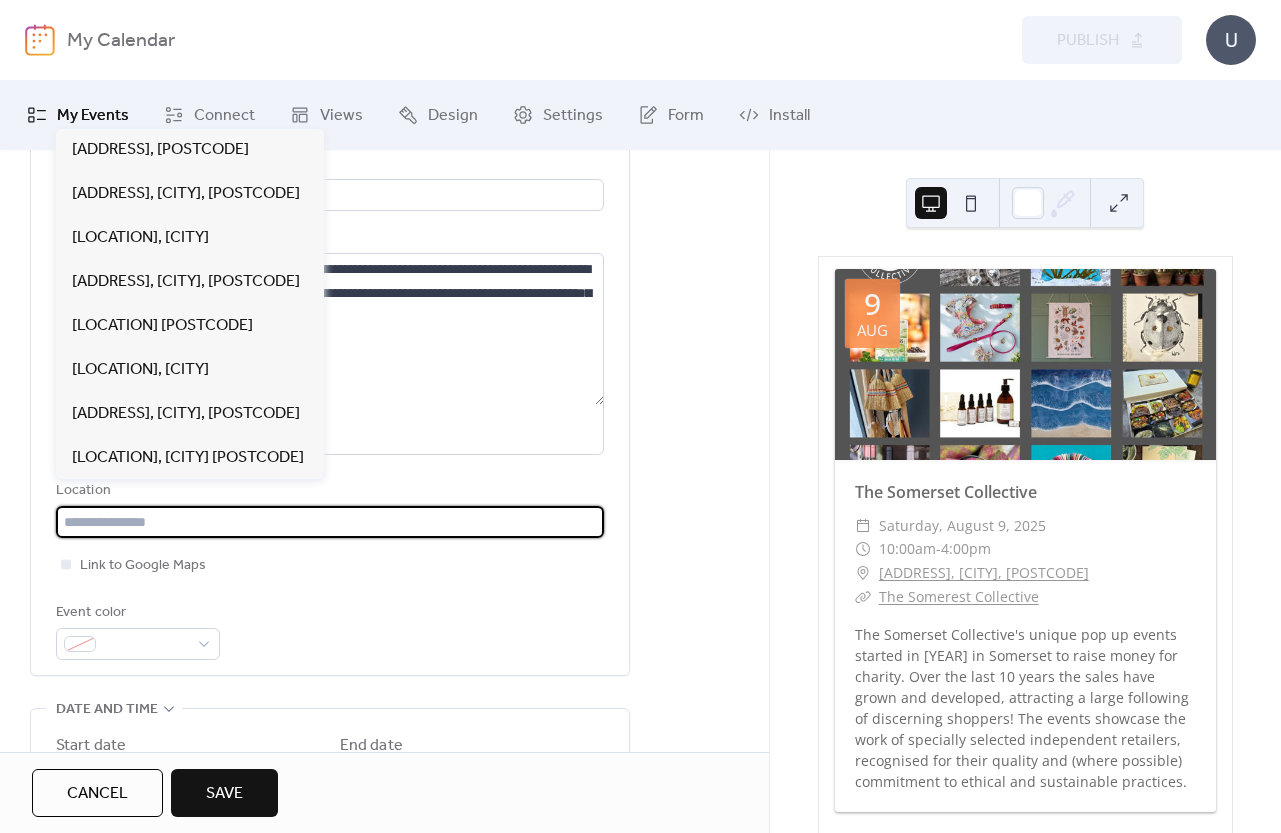 click at bounding box center [330, 522] 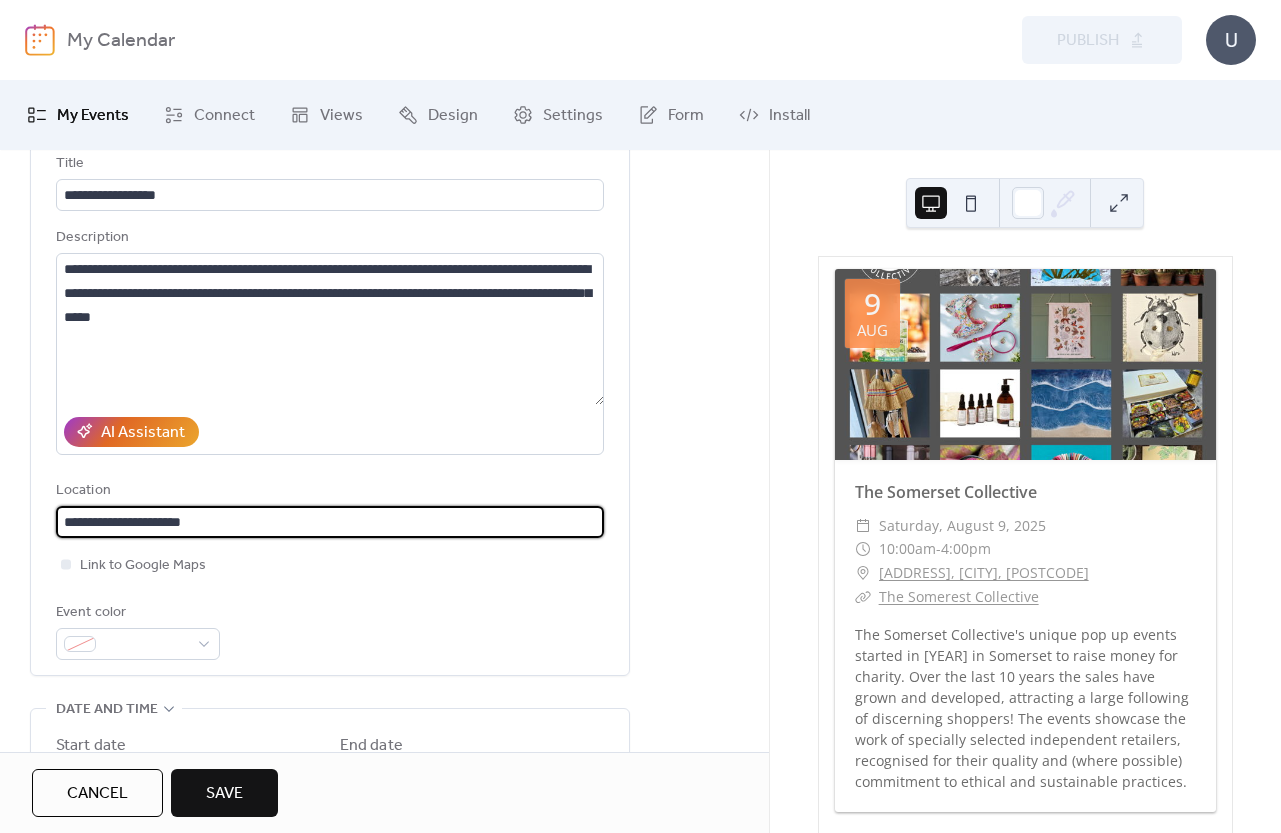 click on "**********" at bounding box center [330, 522] 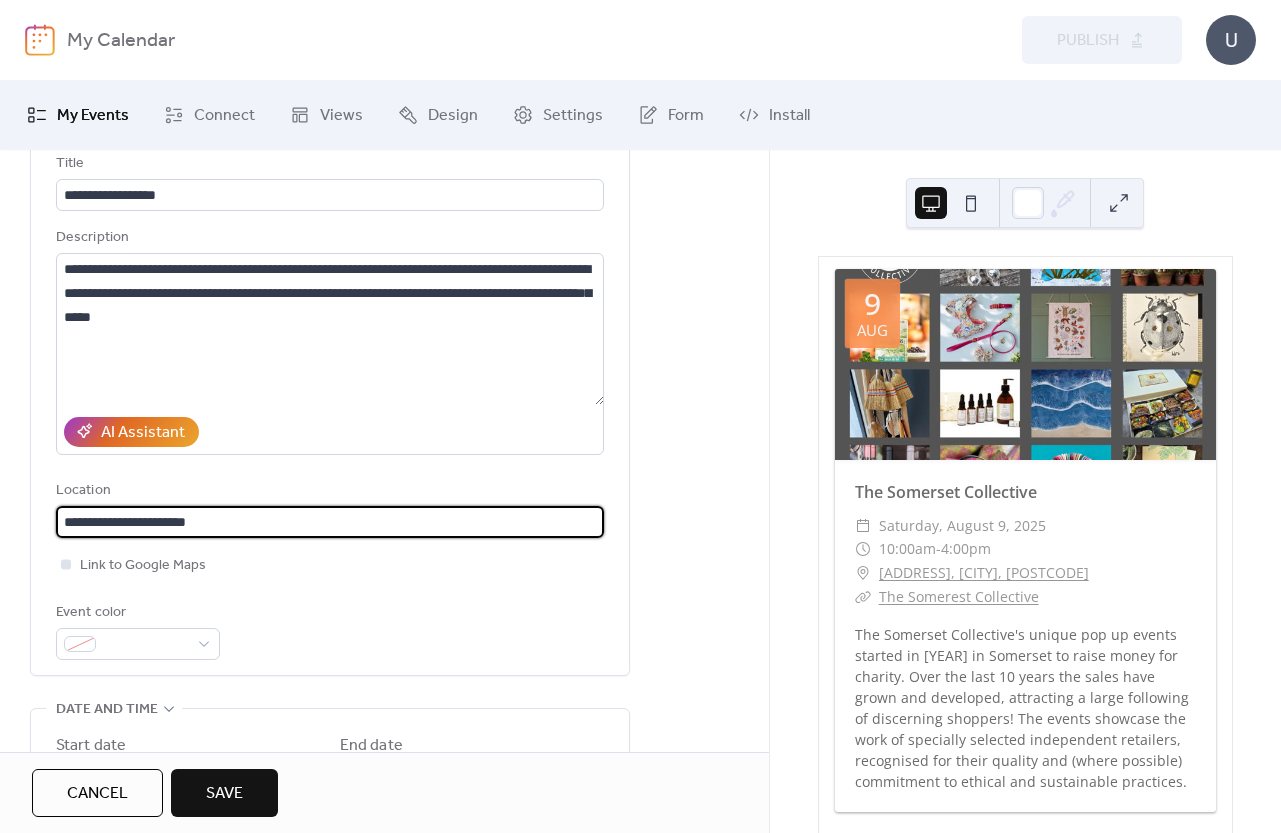 type on "**********" 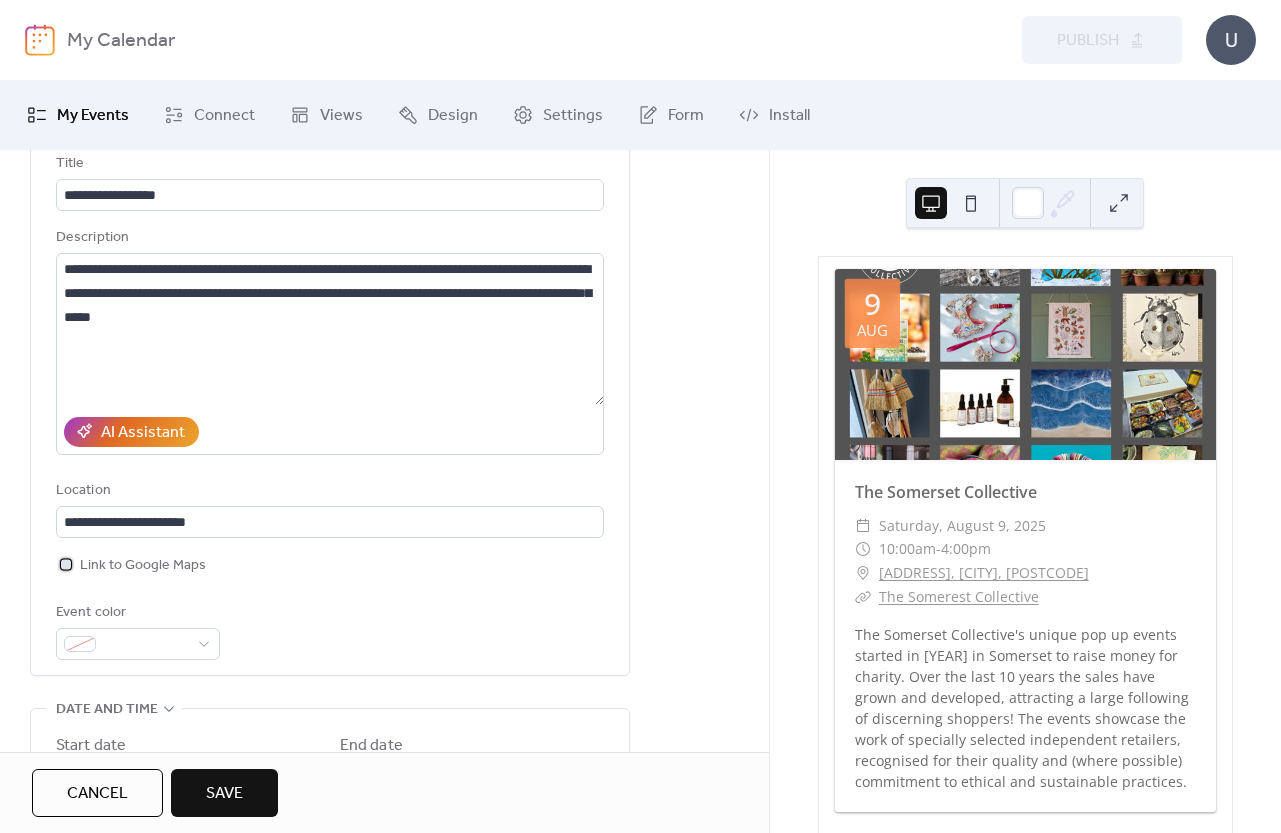 click at bounding box center [66, 564] 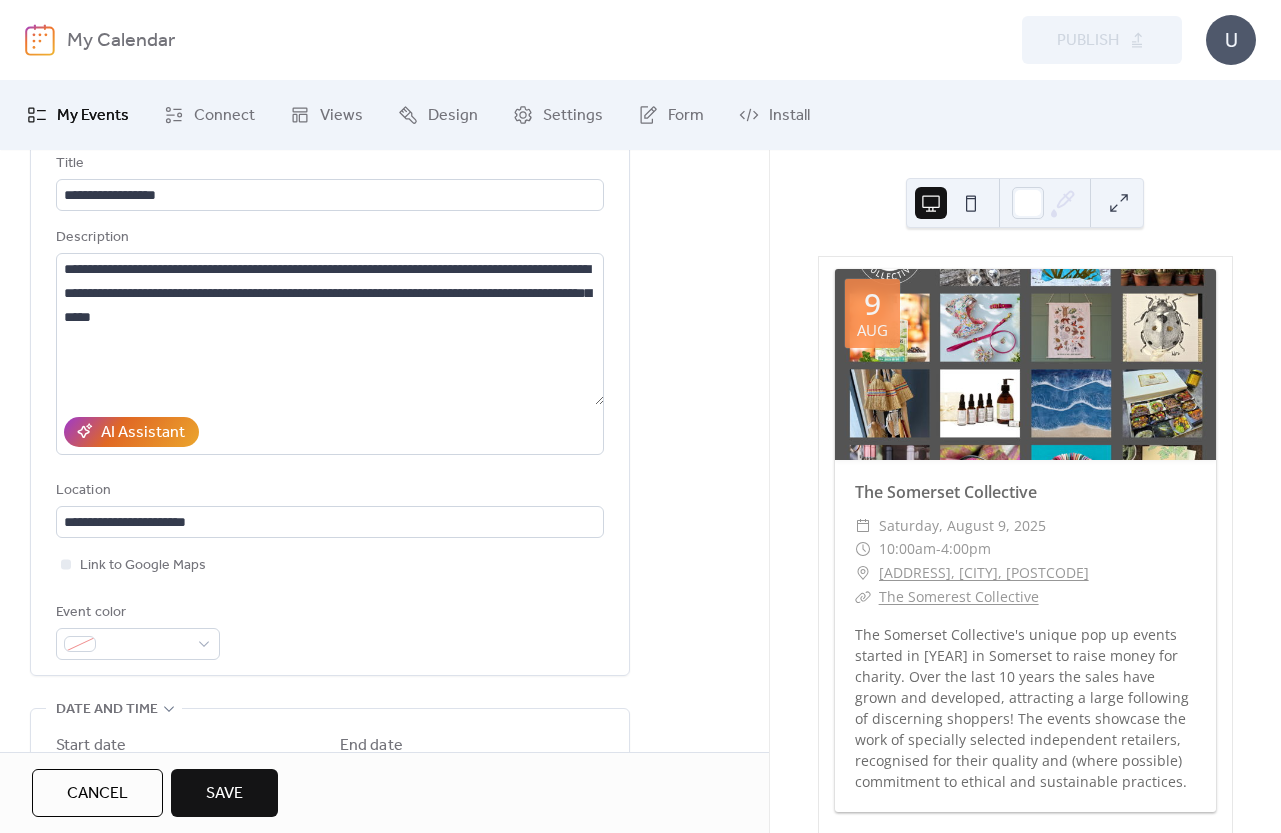 click on "**********" at bounding box center [330, 401] 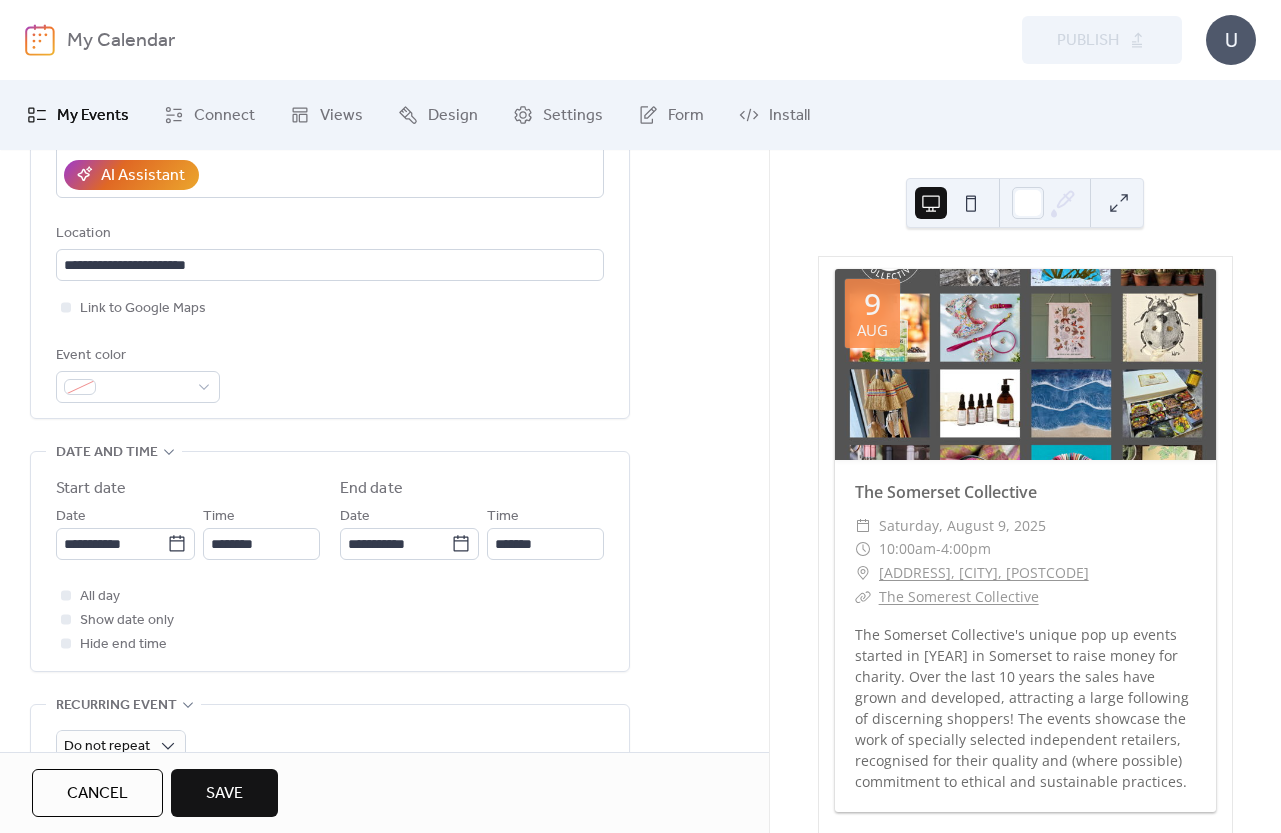 scroll, scrollTop: 495, scrollLeft: 0, axis: vertical 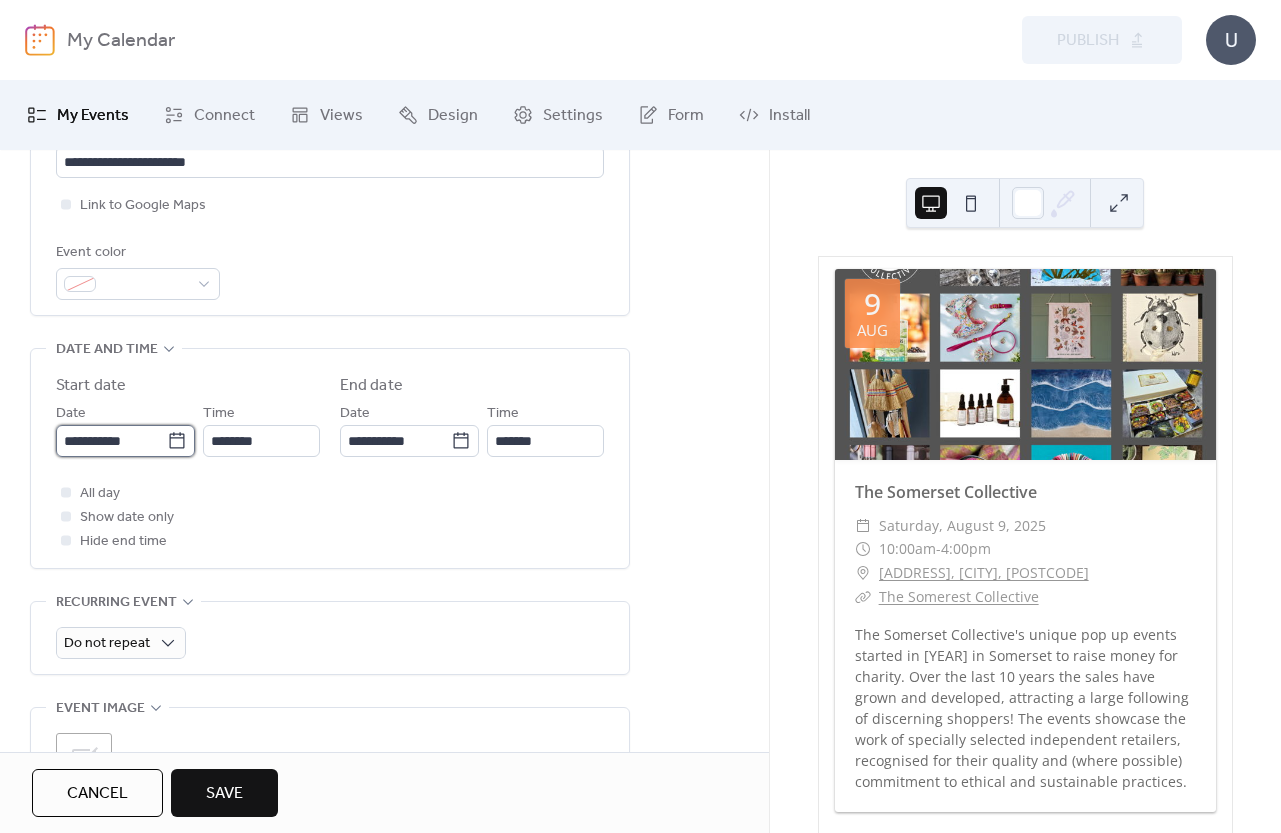 click on "**********" at bounding box center (111, 441) 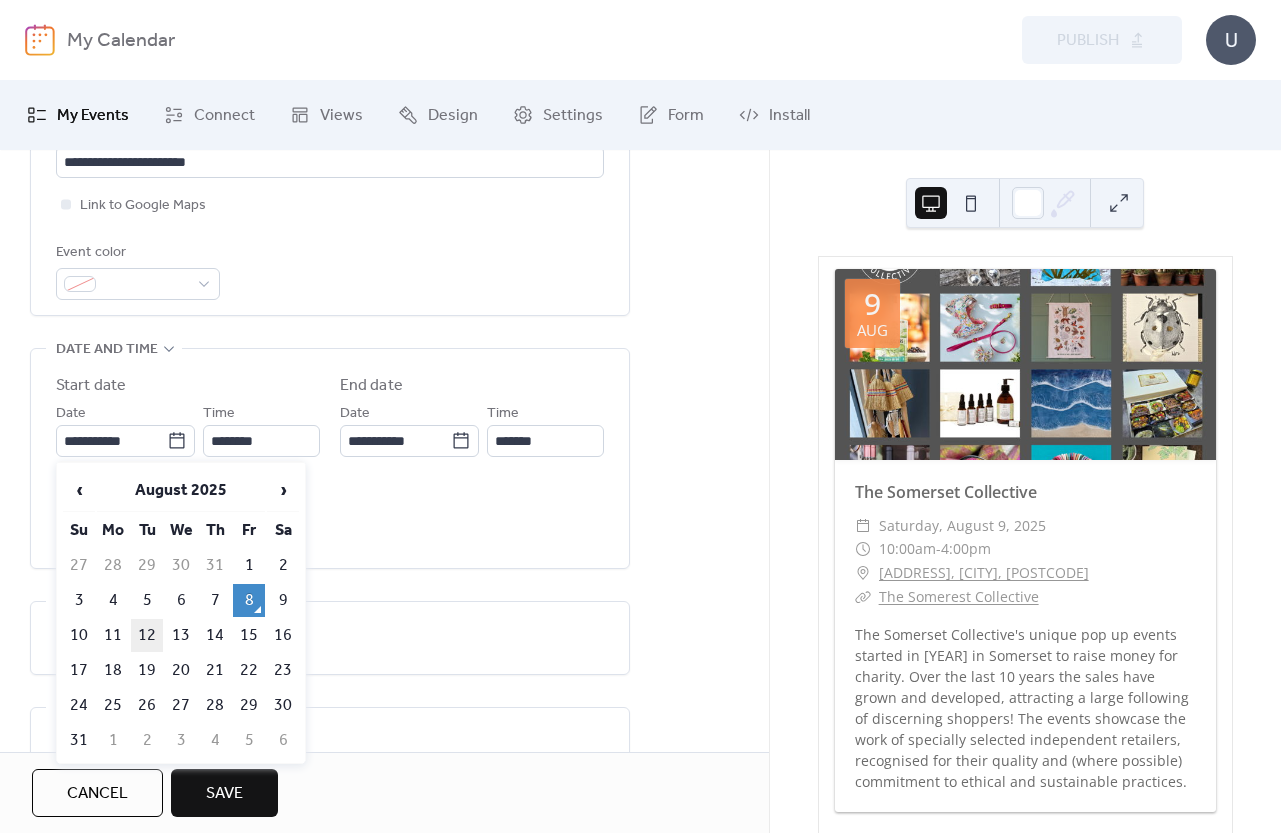 click on "12" at bounding box center [147, 635] 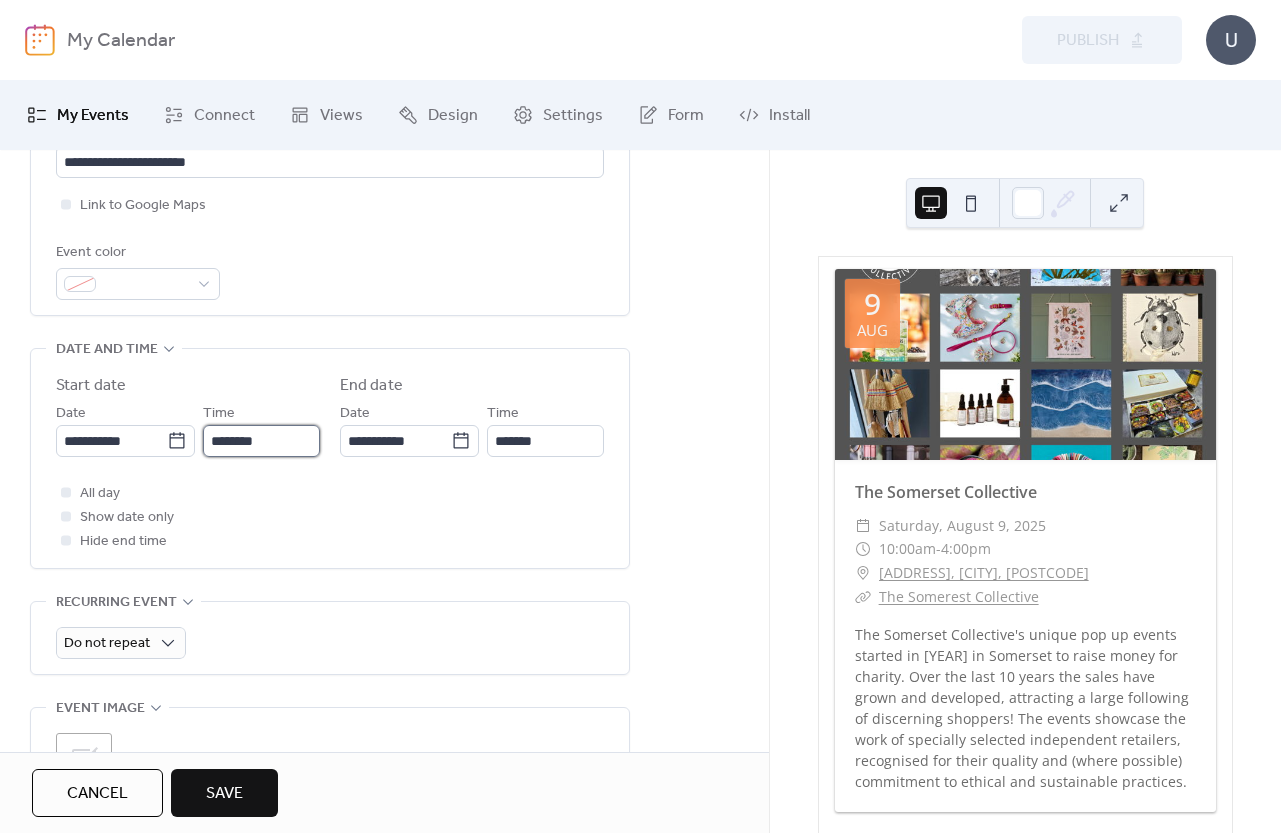 click on "********" at bounding box center (261, 441) 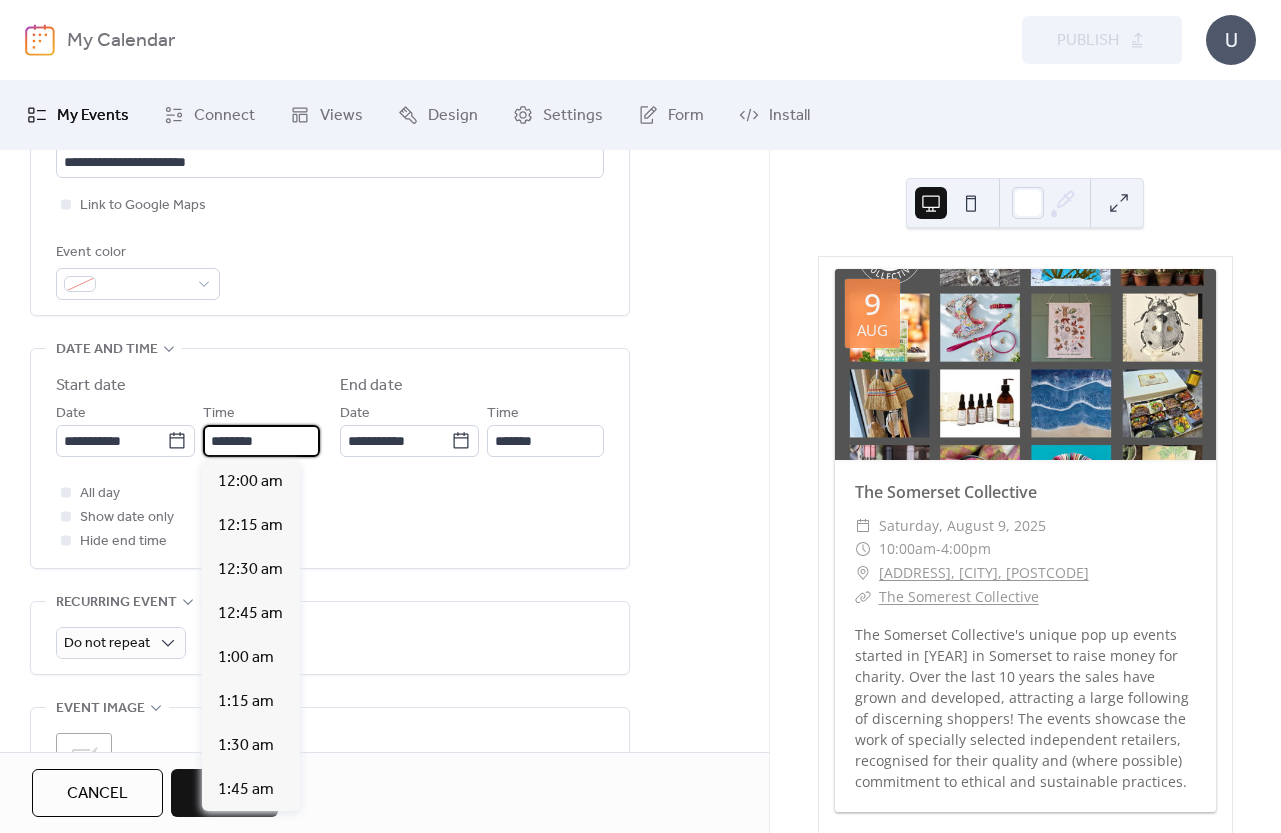 scroll, scrollTop: 2112, scrollLeft: 0, axis: vertical 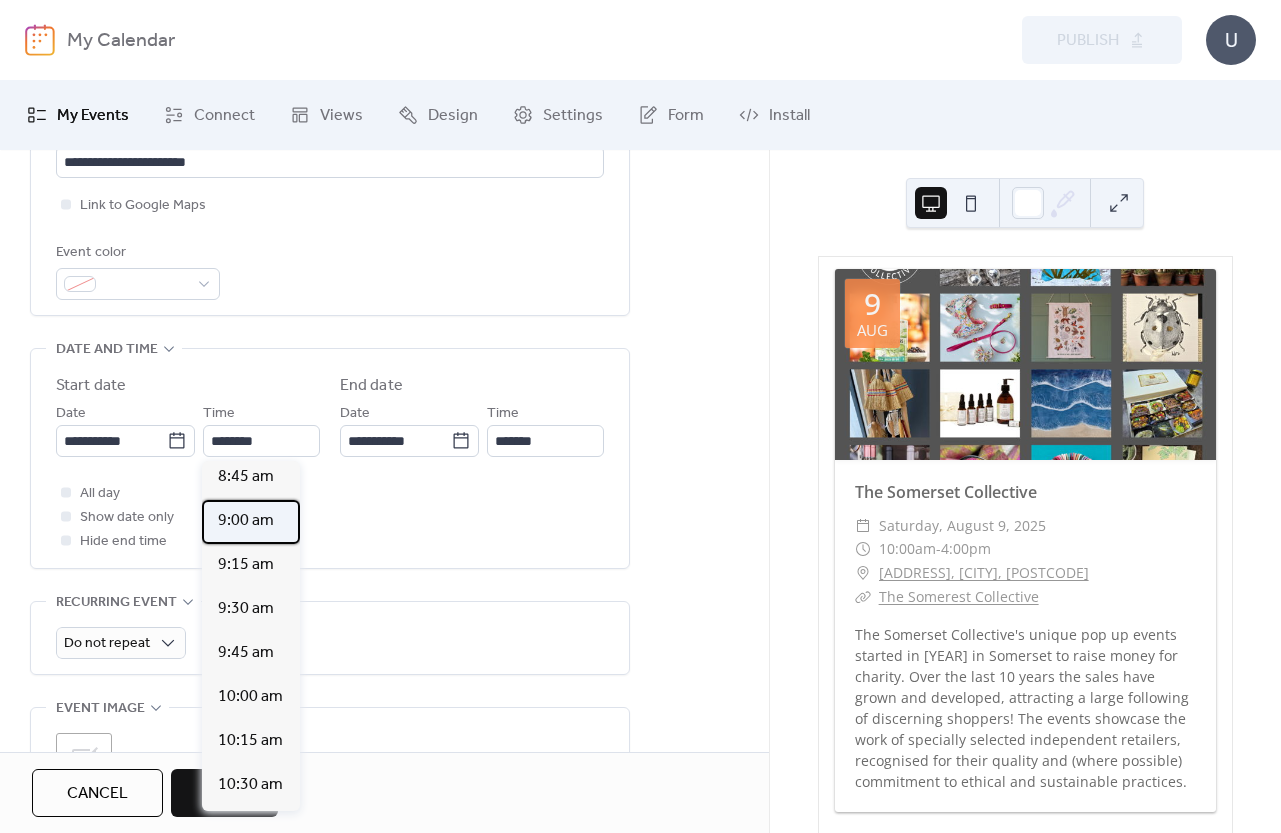 click on "9:00 am" at bounding box center (246, 521) 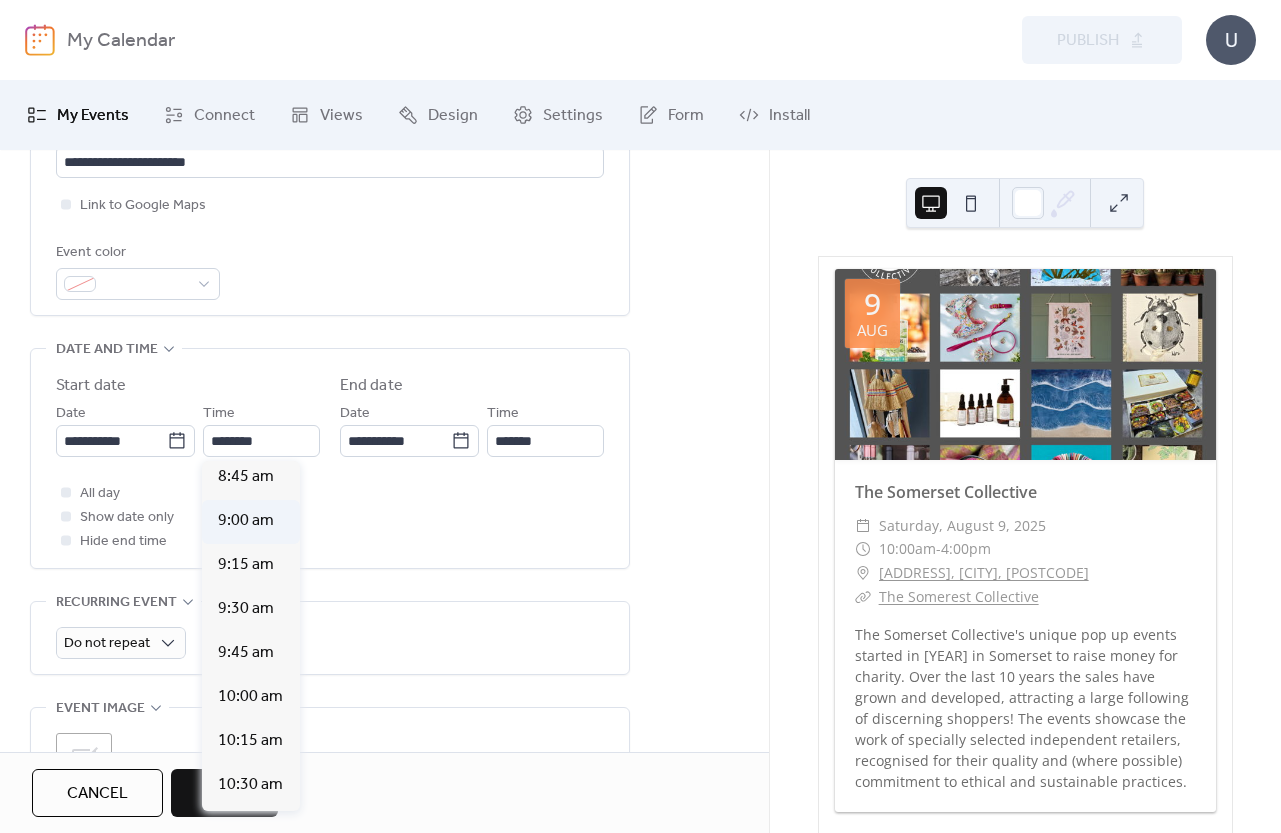 type on "*******" 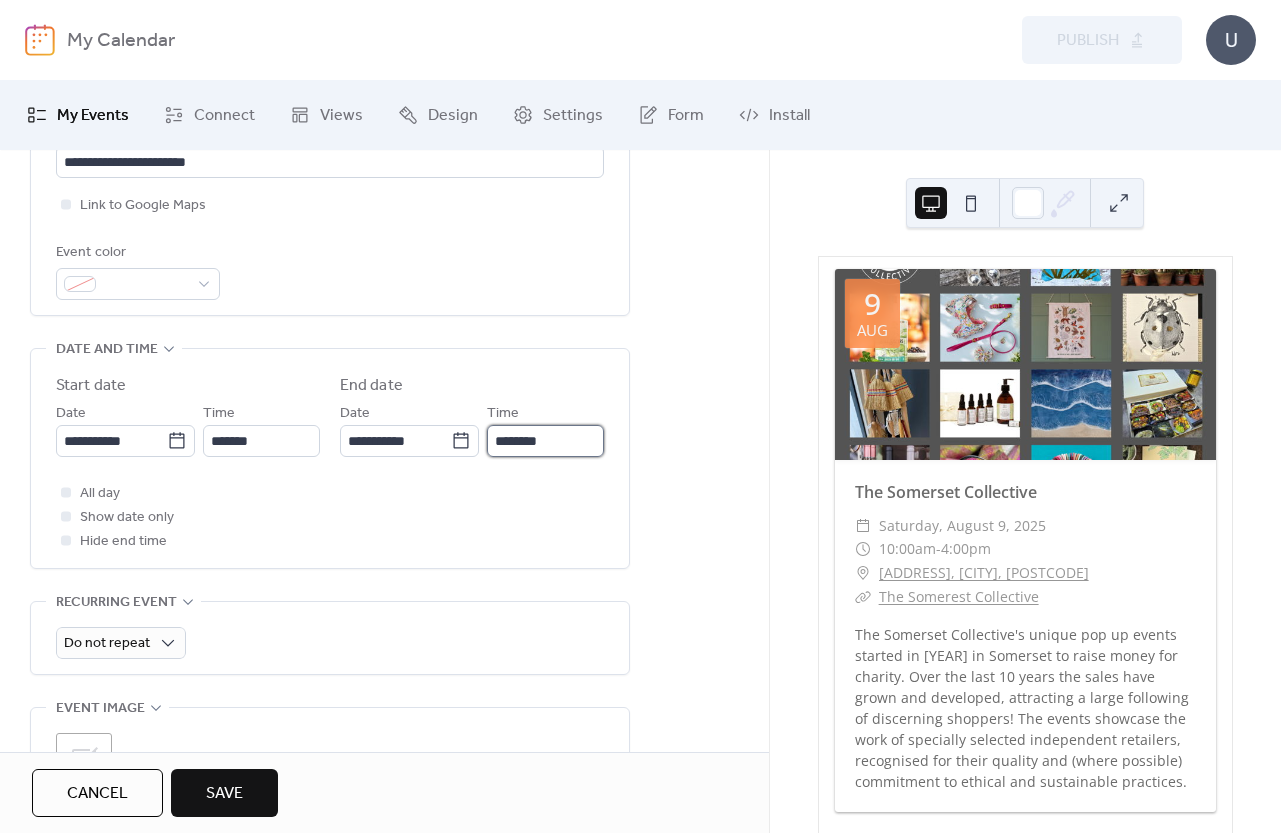 click on "********" at bounding box center [545, 441] 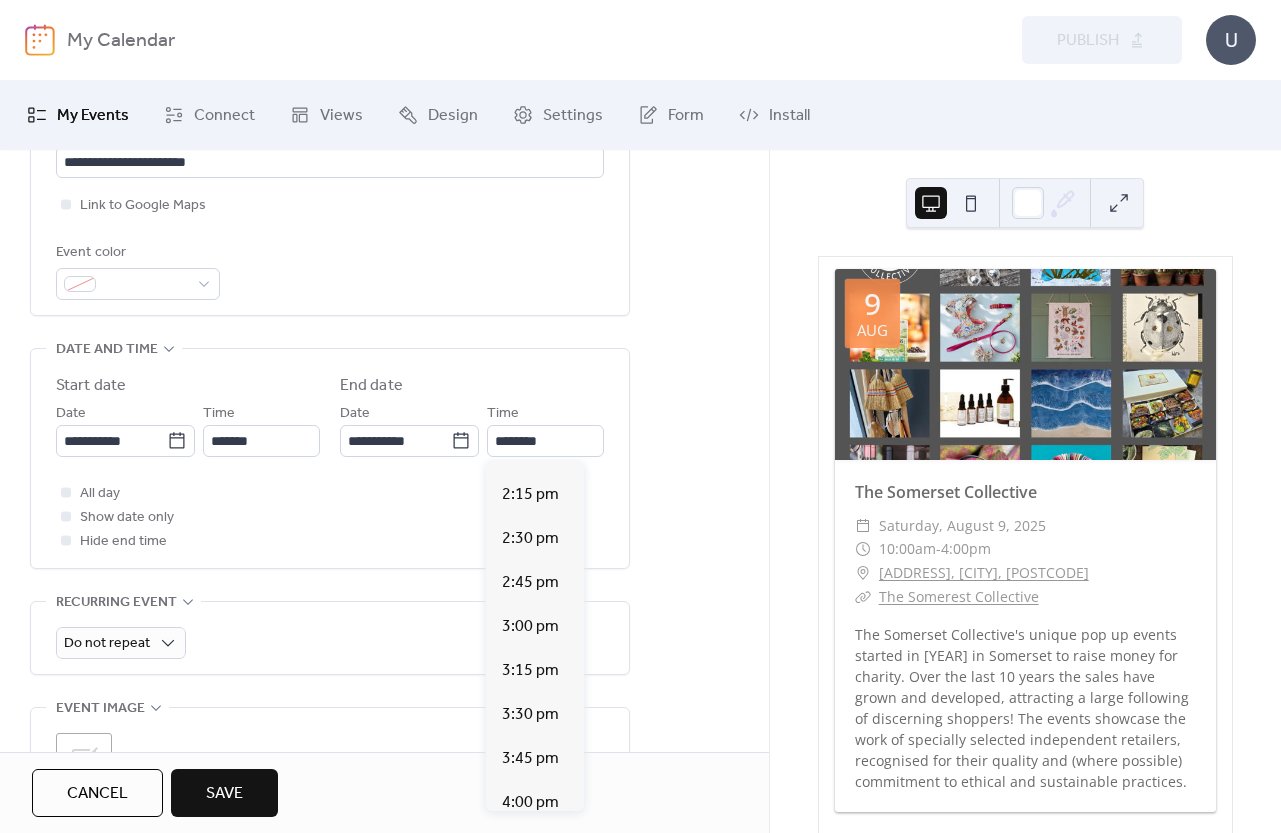 scroll, scrollTop: 882, scrollLeft: 0, axis: vertical 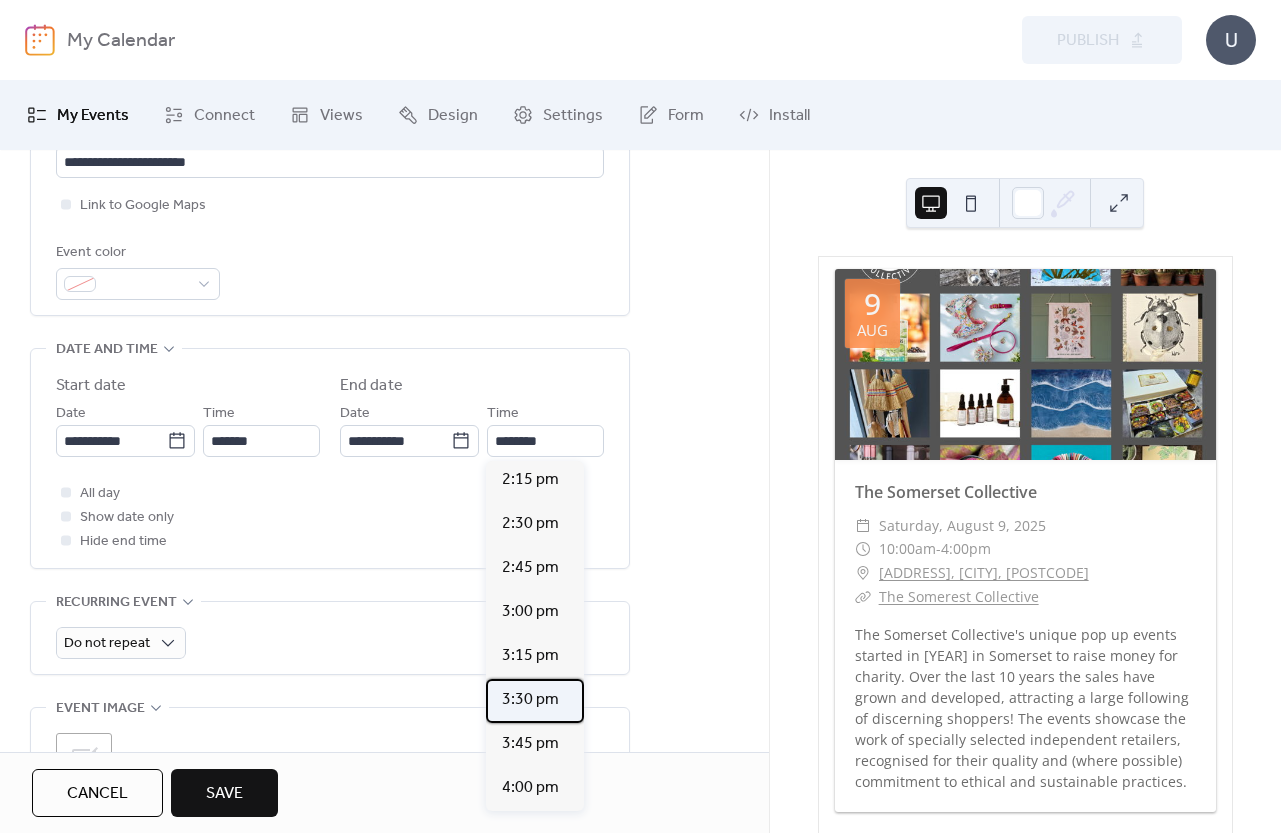 click on "3:30 pm" at bounding box center [530, 700] 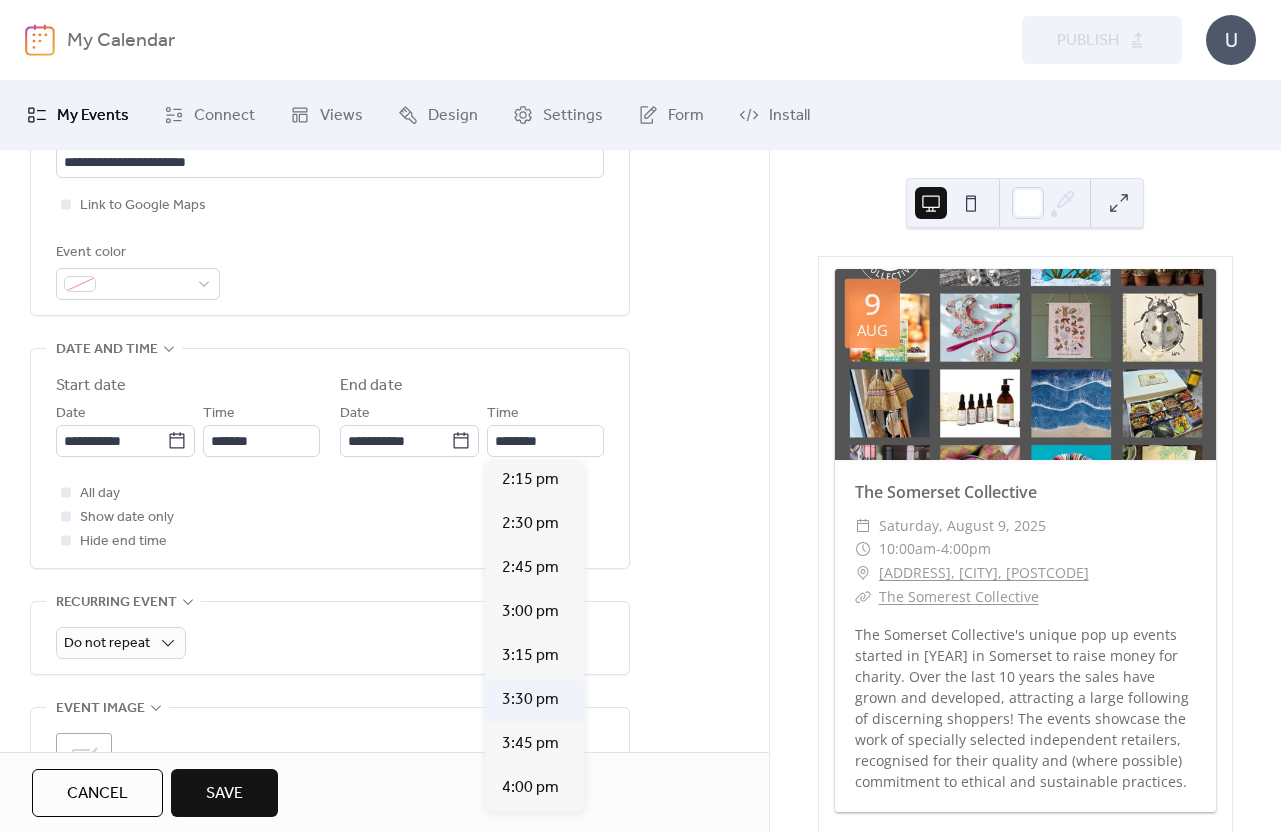 type on "*******" 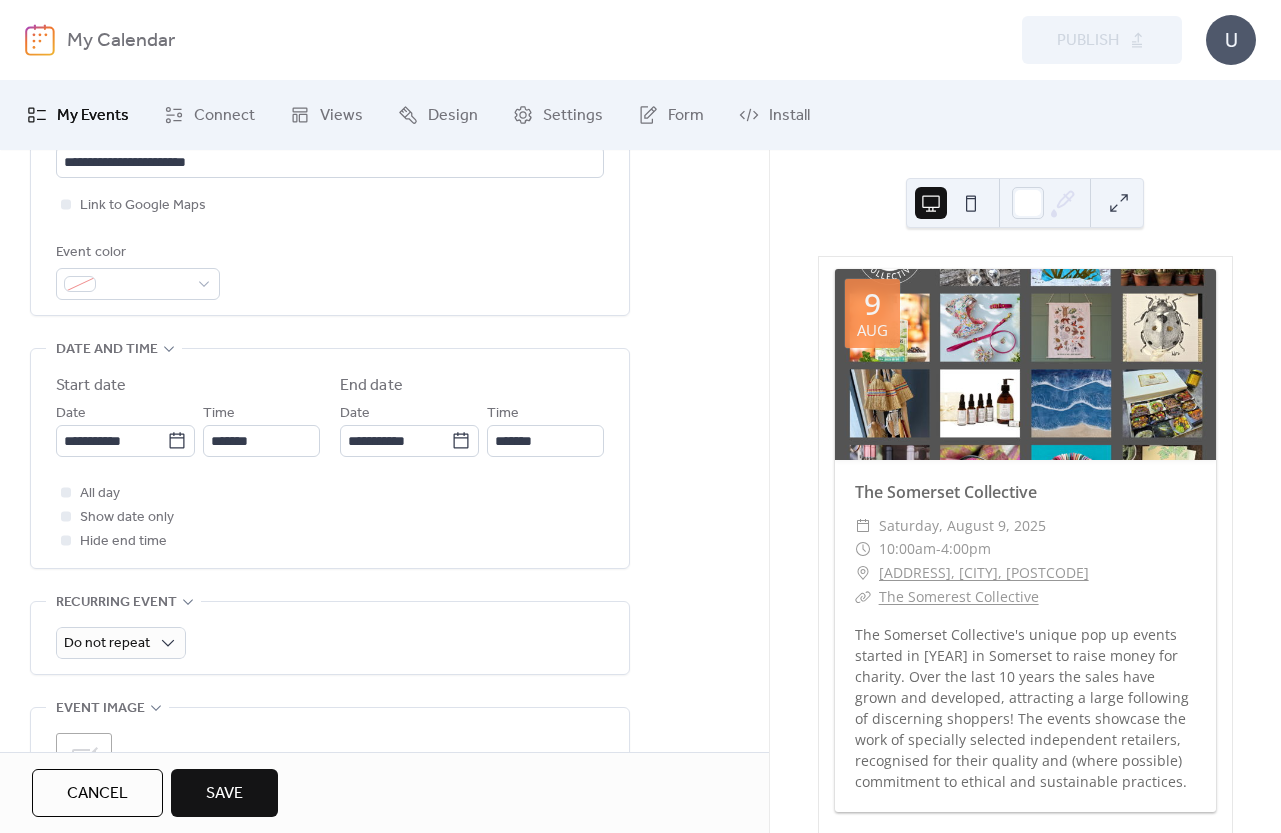 click on "All day Show date only Hide end time" at bounding box center [330, 517] 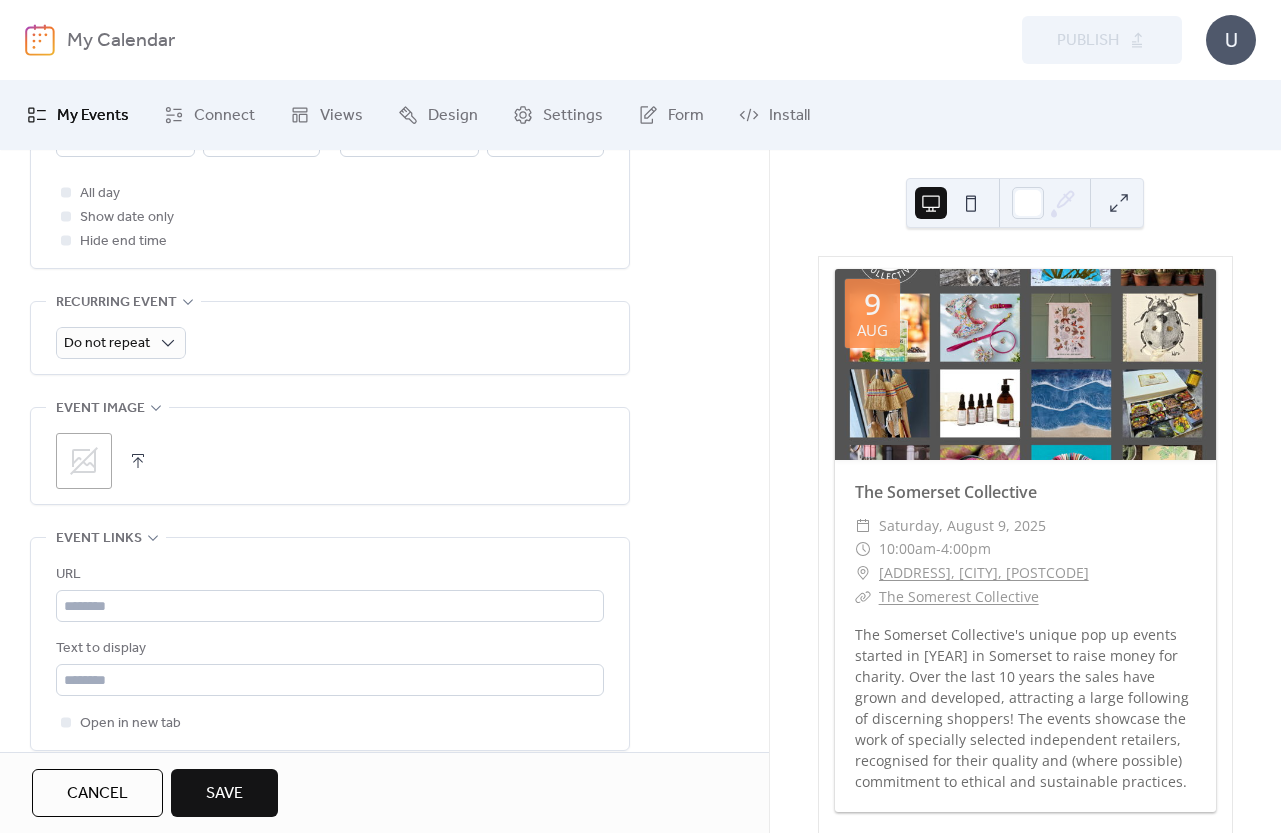scroll, scrollTop: 935, scrollLeft: 0, axis: vertical 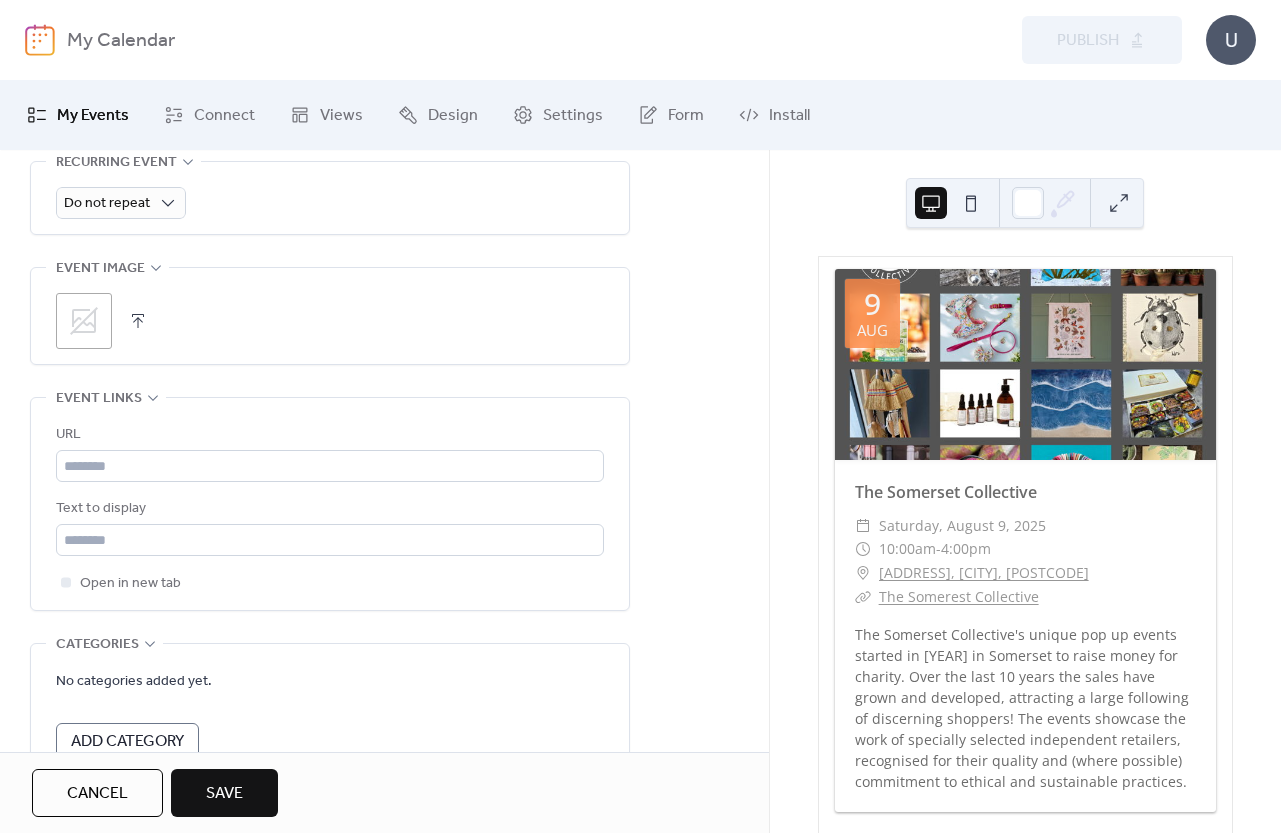 click 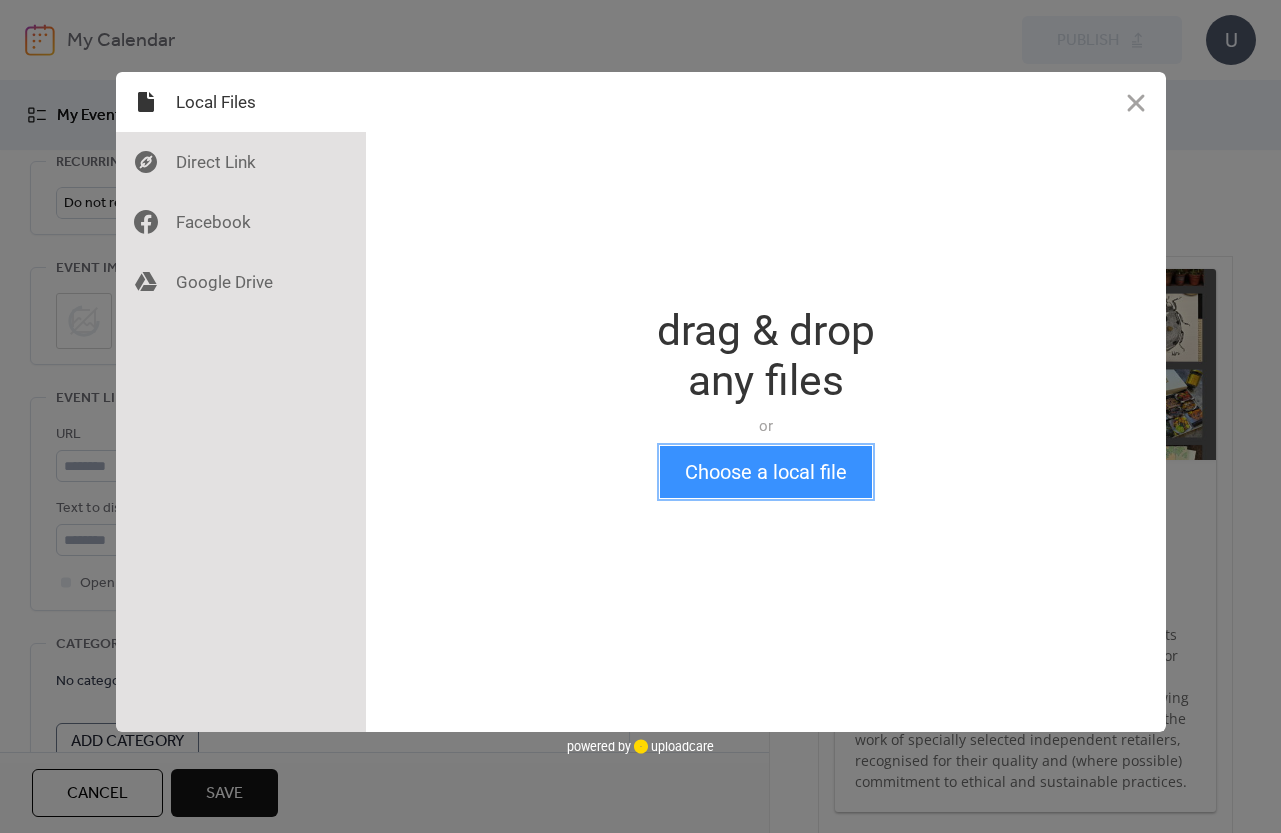 click on "Choose a local file" at bounding box center (766, 472) 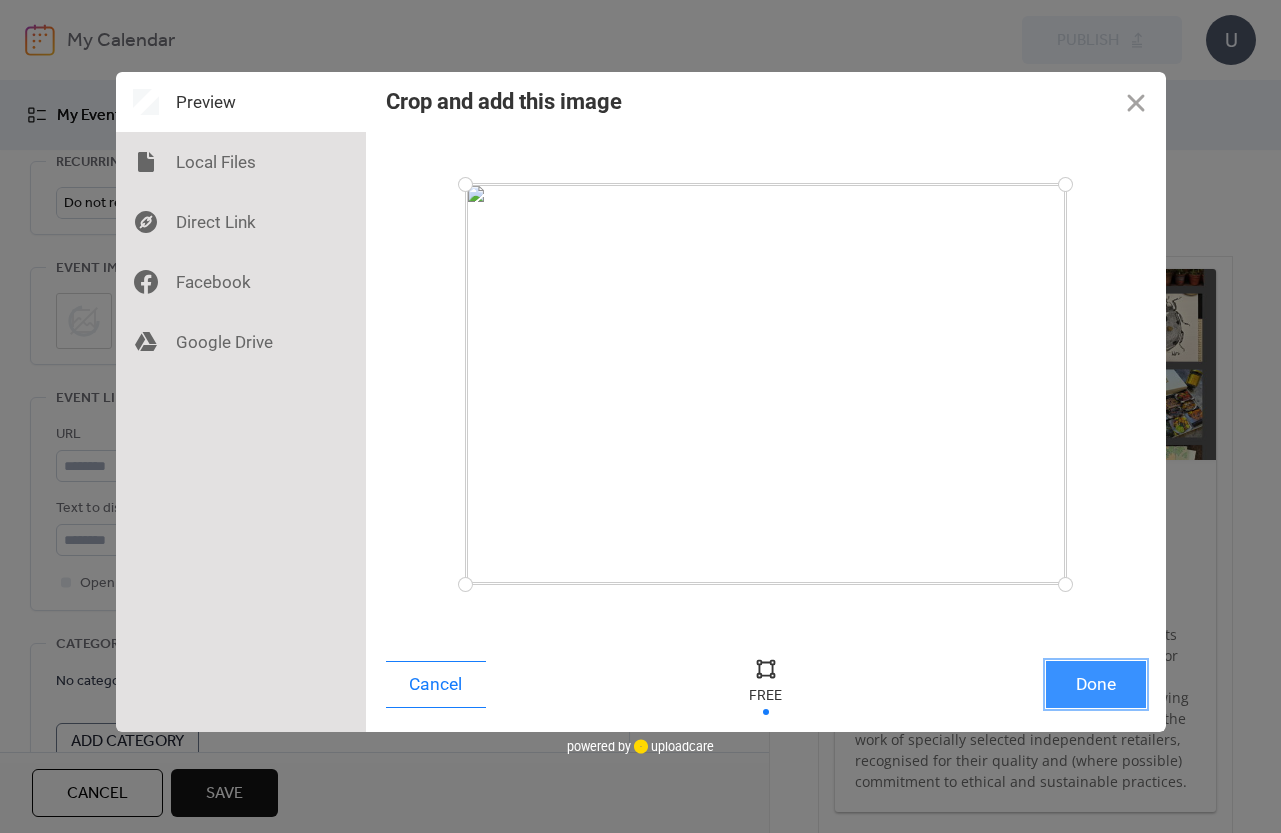 click on "Done" at bounding box center (1096, 684) 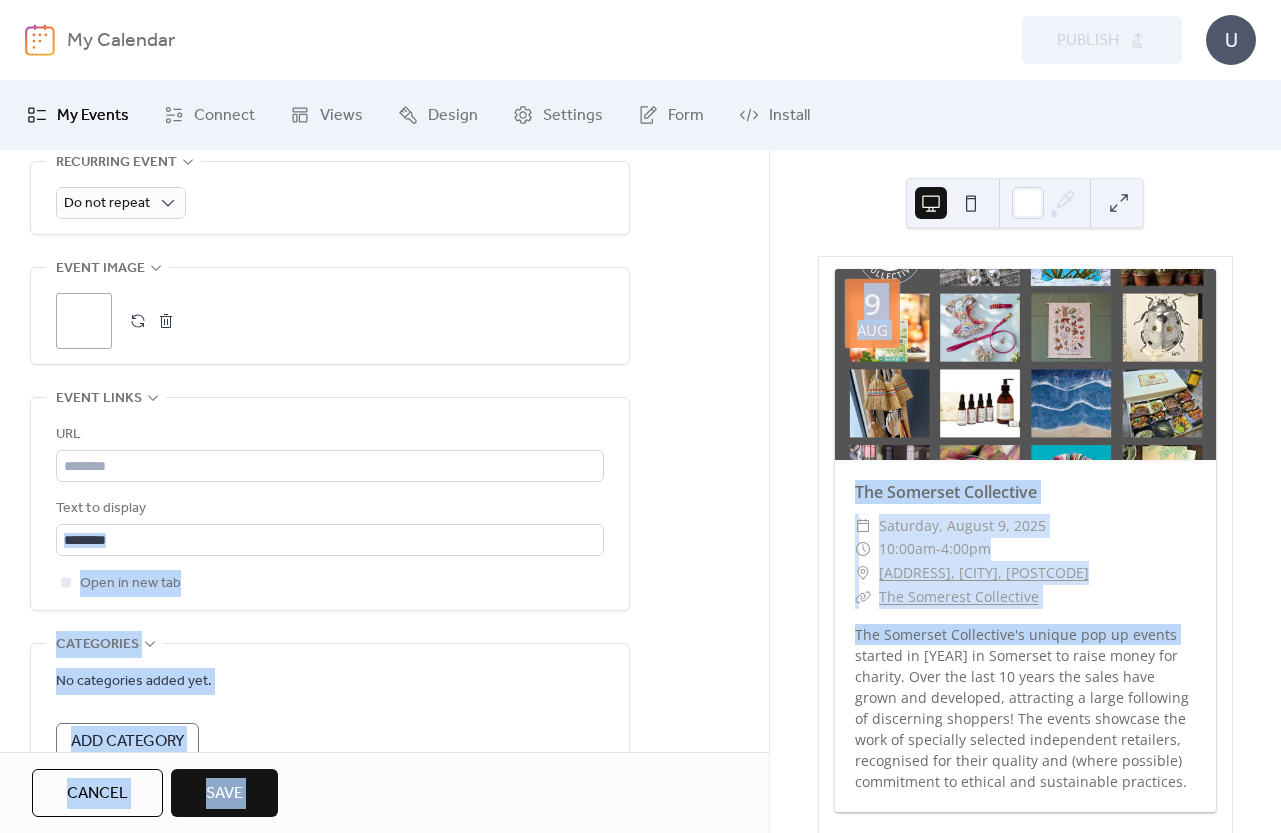 drag, startPoint x: 760, startPoint y: 561, endPoint x: 777, endPoint y: 647, distance: 87.66413 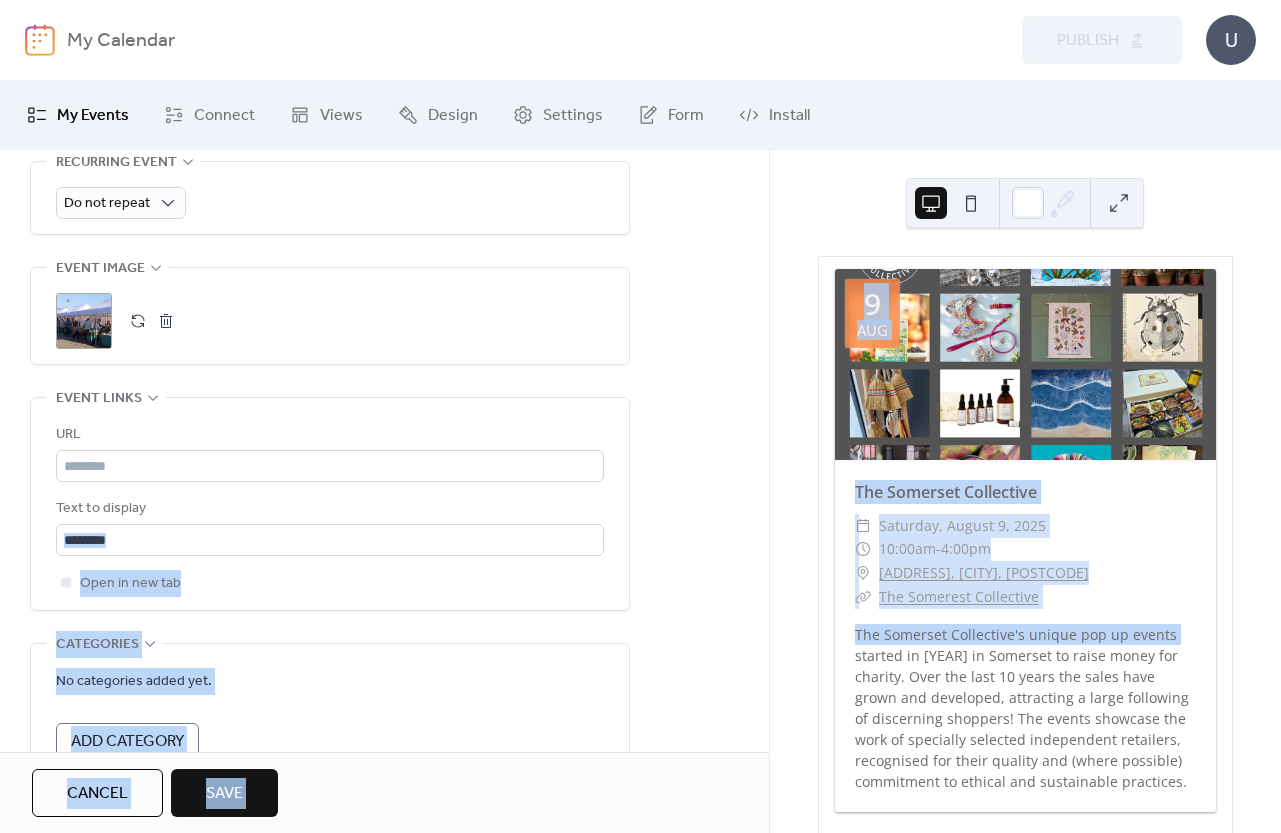 click on "**********" at bounding box center [640, 456] 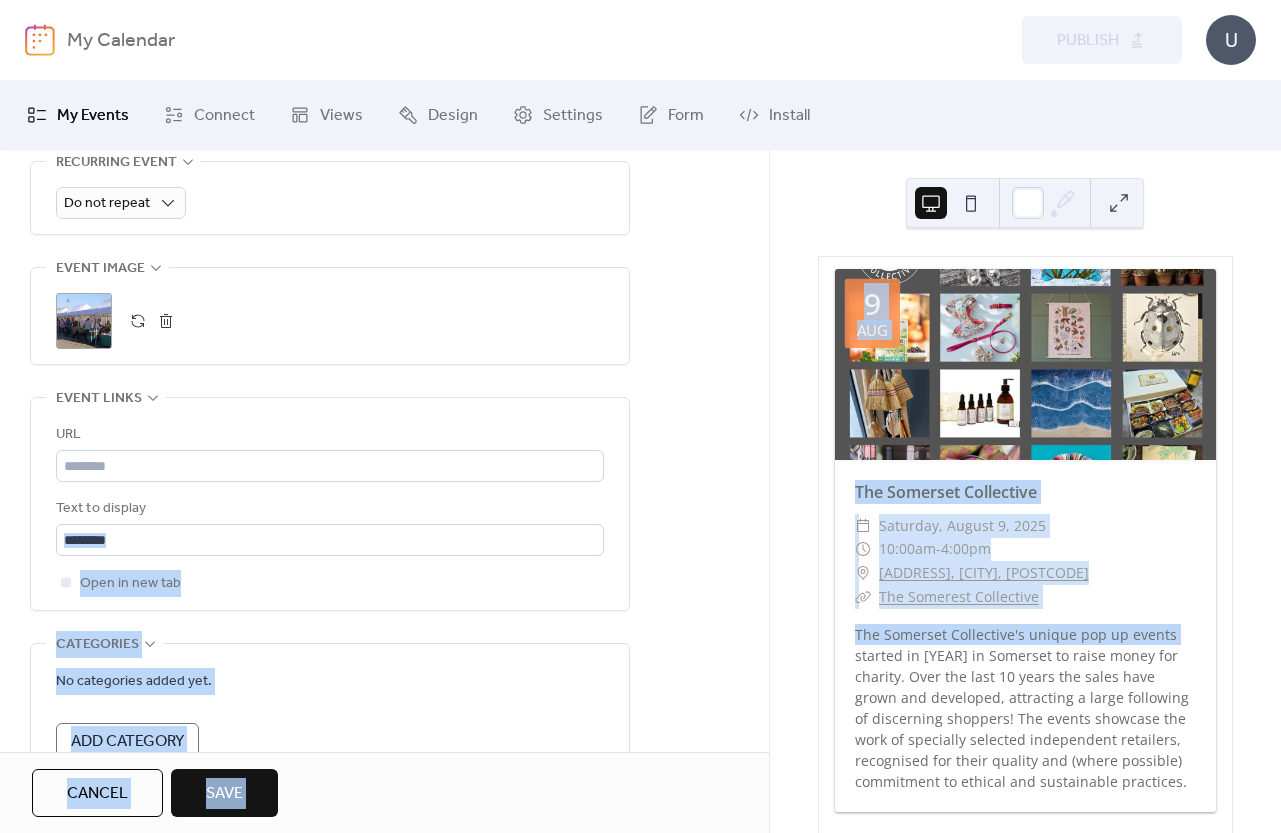 click on "**********" at bounding box center (384, 98) 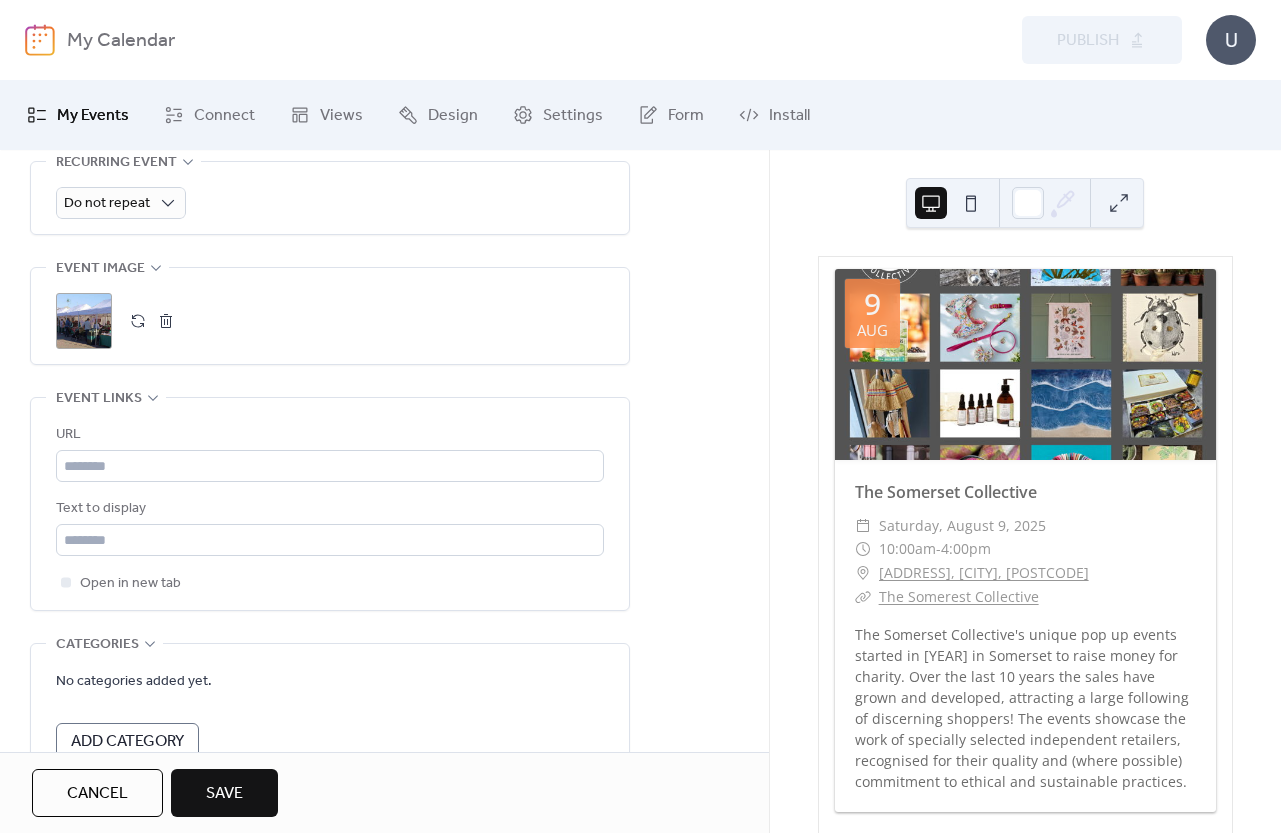 scroll, scrollTop: 1058, scrollLeft: 0, axis: vertical 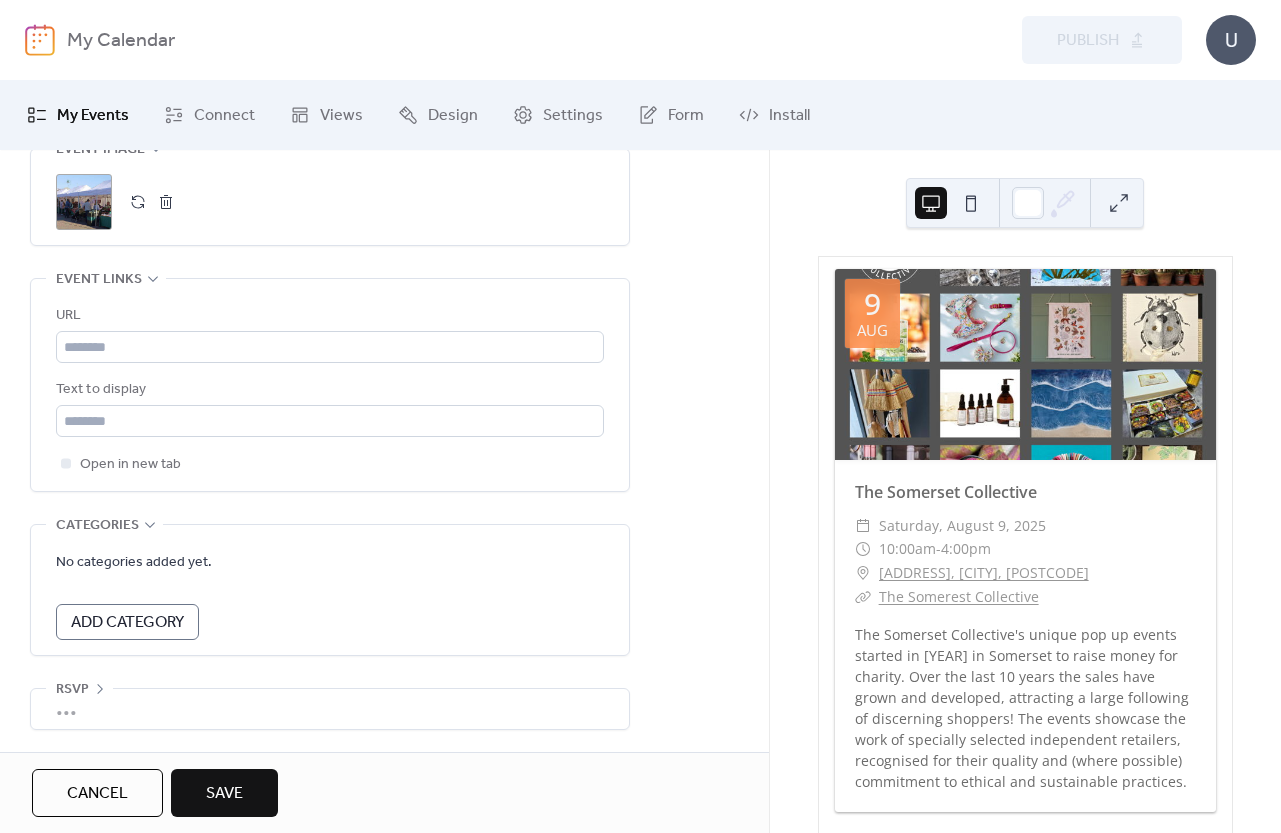 click on "Save" at bounding box center (224, 794) 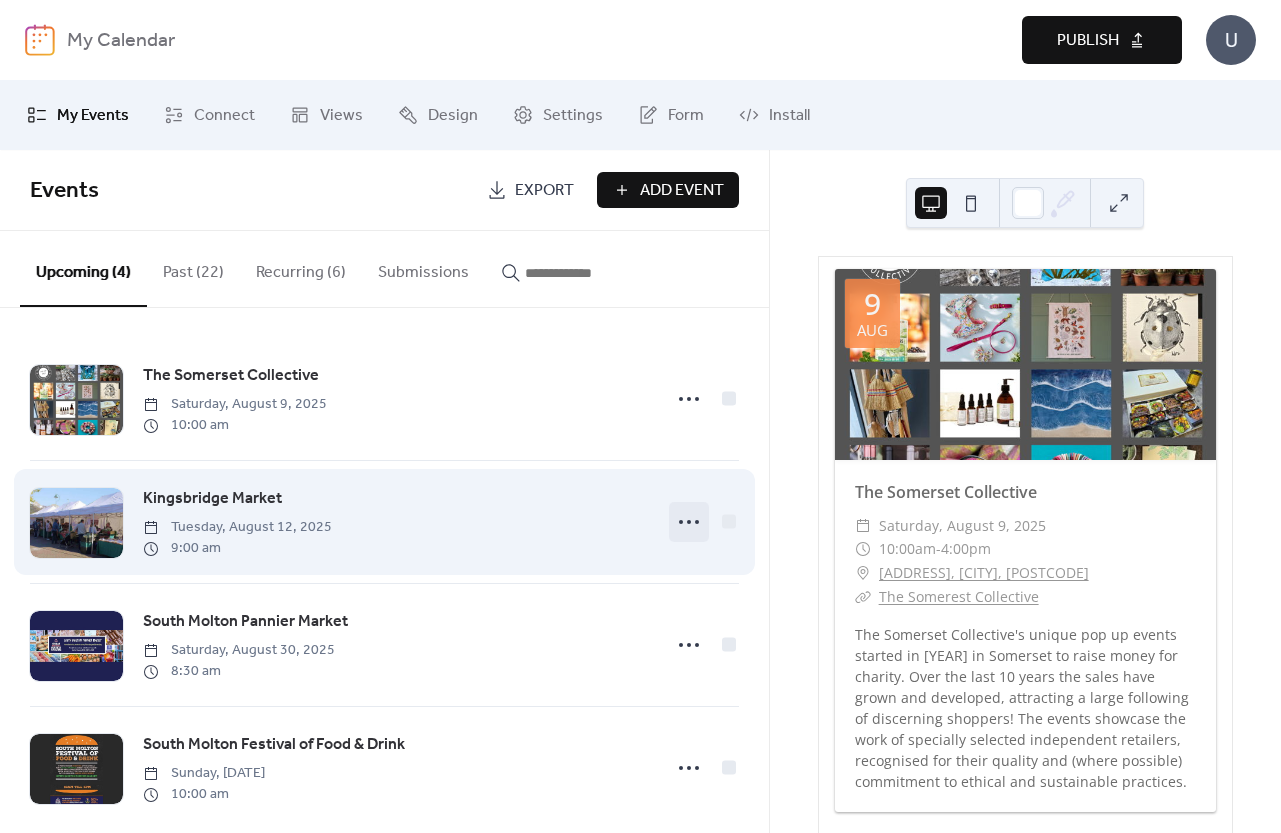 click 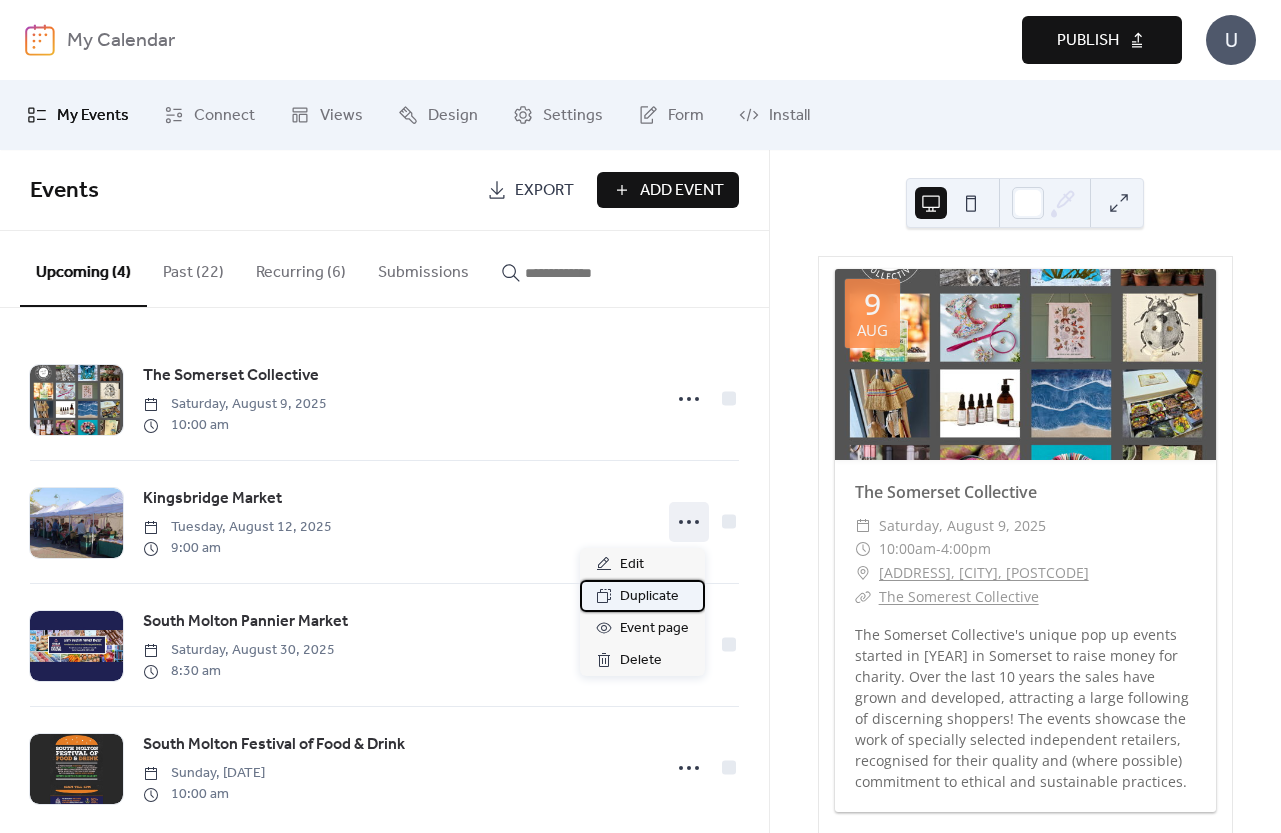 click on "Duplicate" at bounding box center [649, 597] 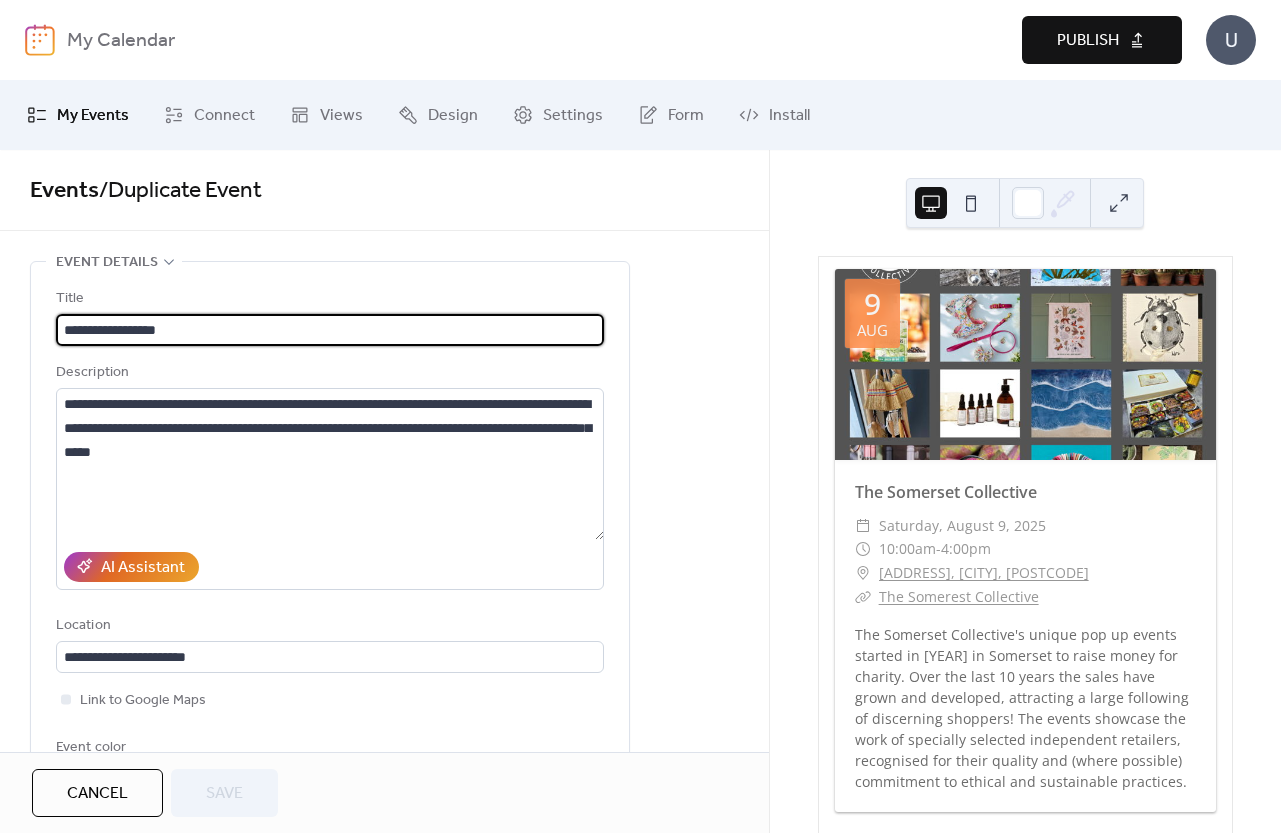 click on "**********" at bounding box center [384, 1033] 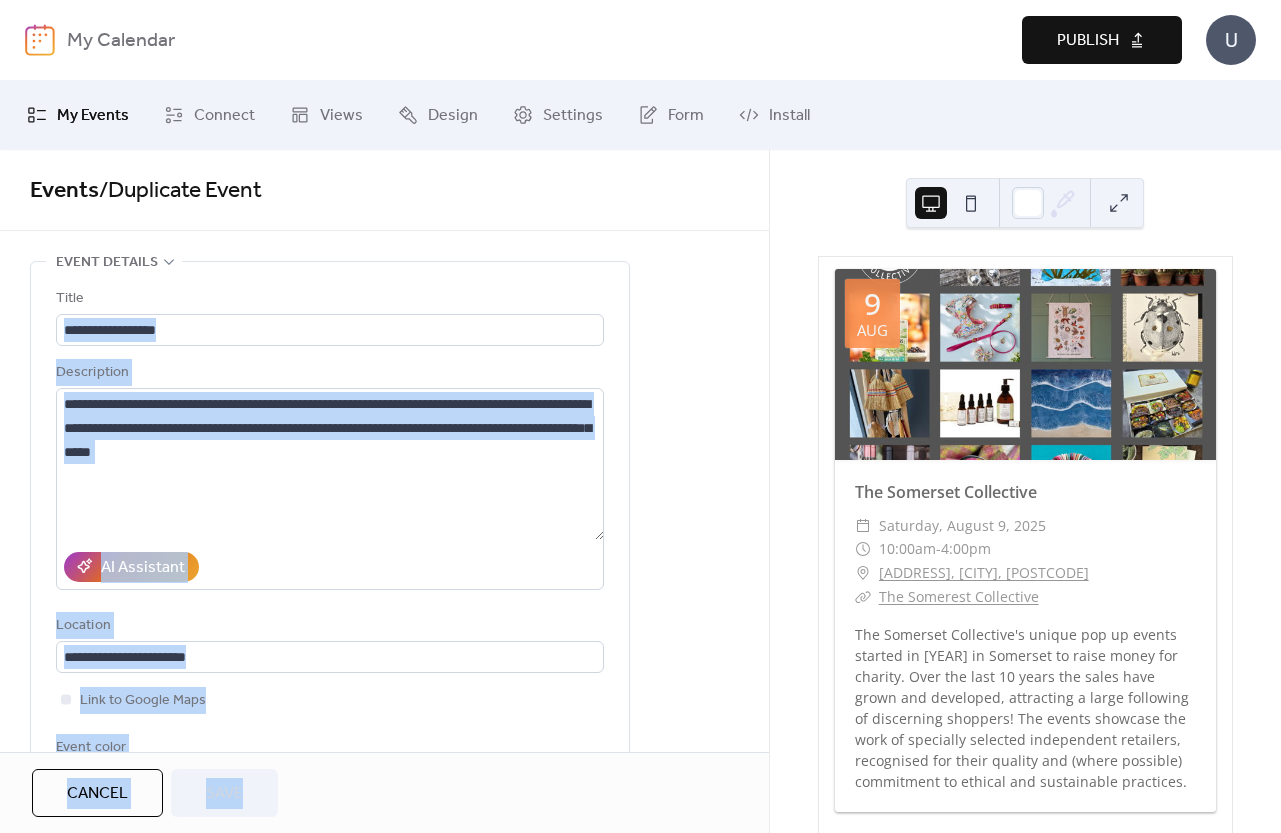 drag, startPoint x: 762, startPoint y: 323, endPoint x: 773, endPoint y: 384, distance: 61.983868 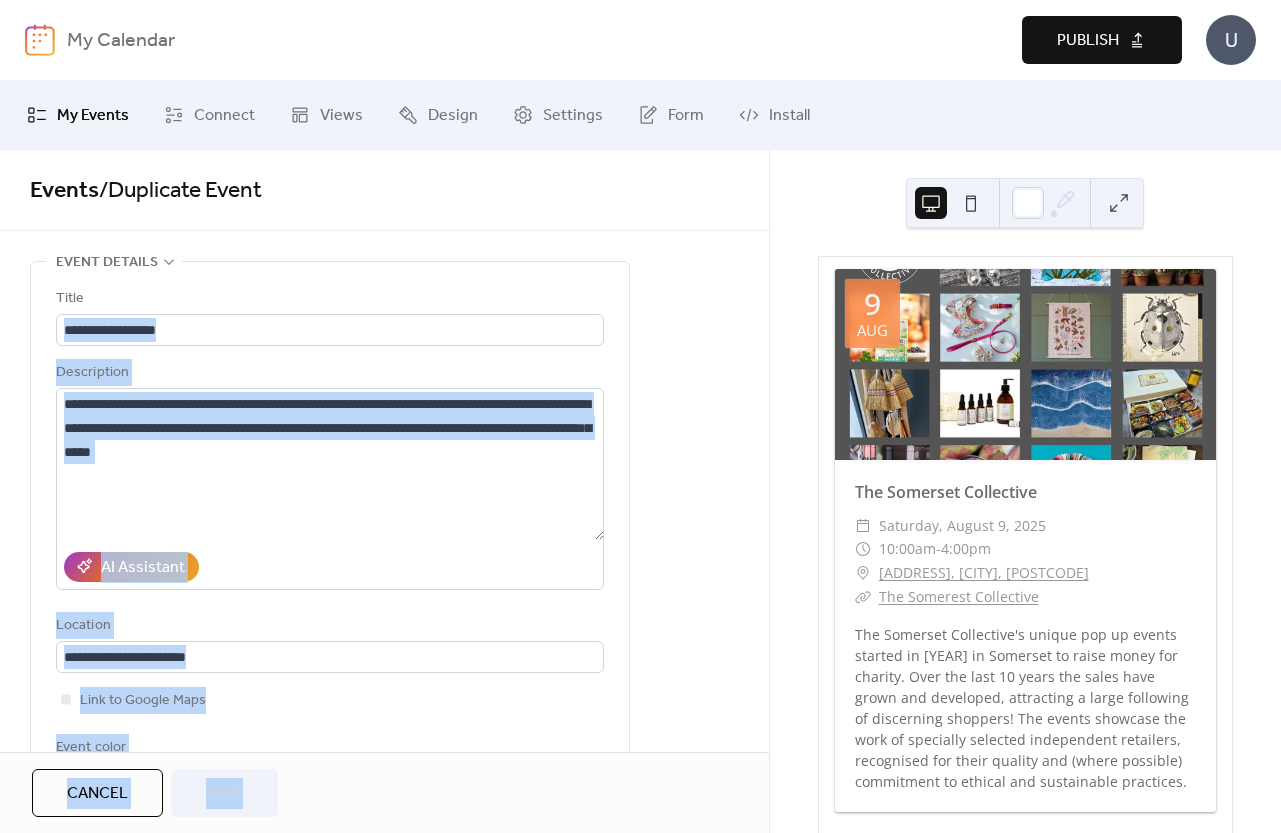 click on "**********" at bounding box center (384, 1033) 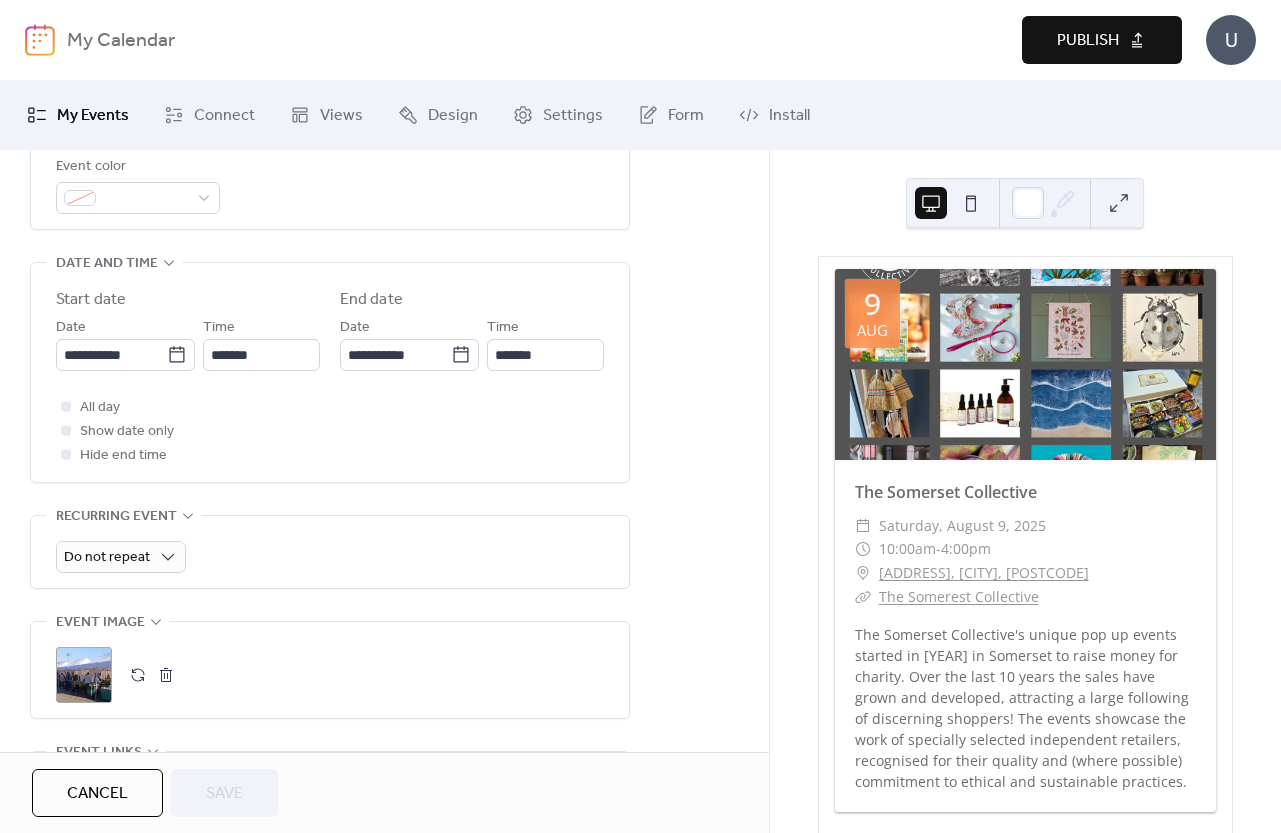 scroll, scrollTop: 600, scrollLeft: 0, axis: vertical 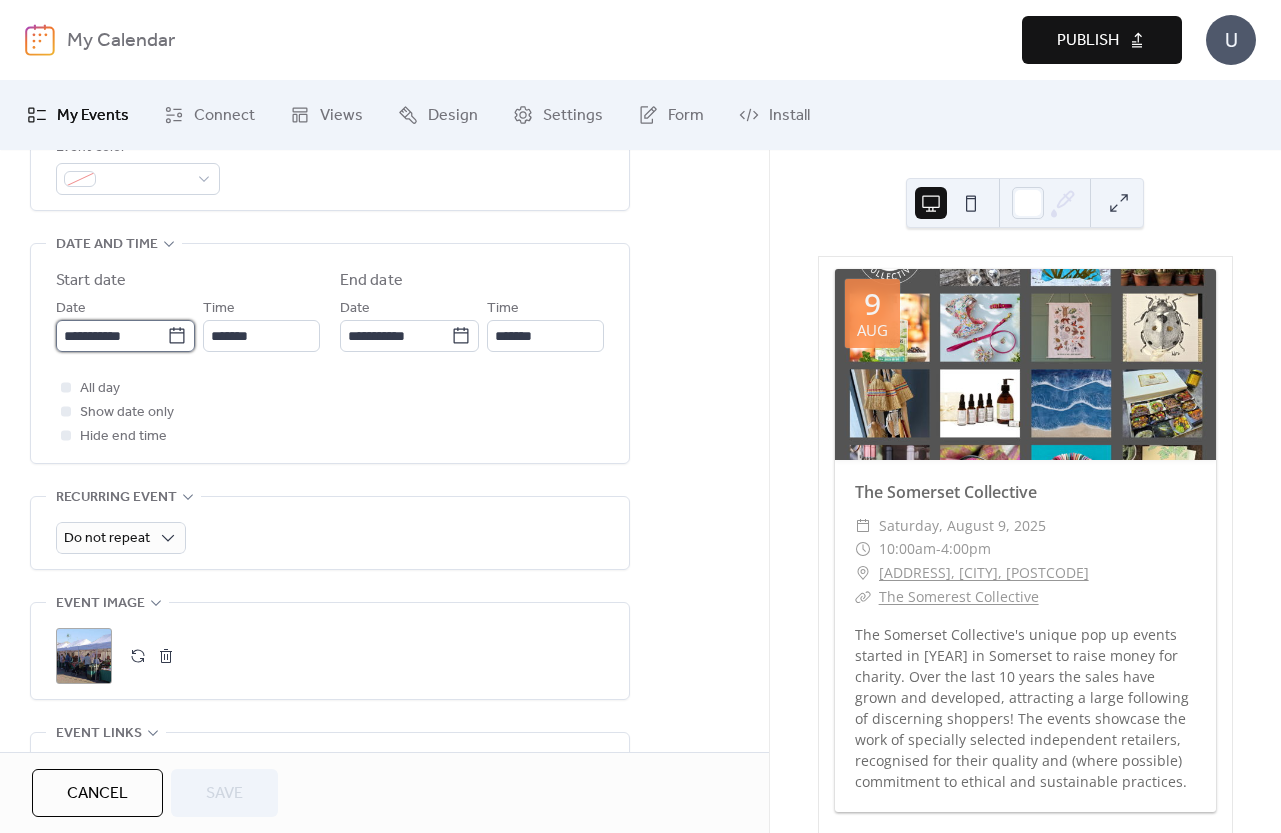 click on "**********" at bounding box center [111, 336] 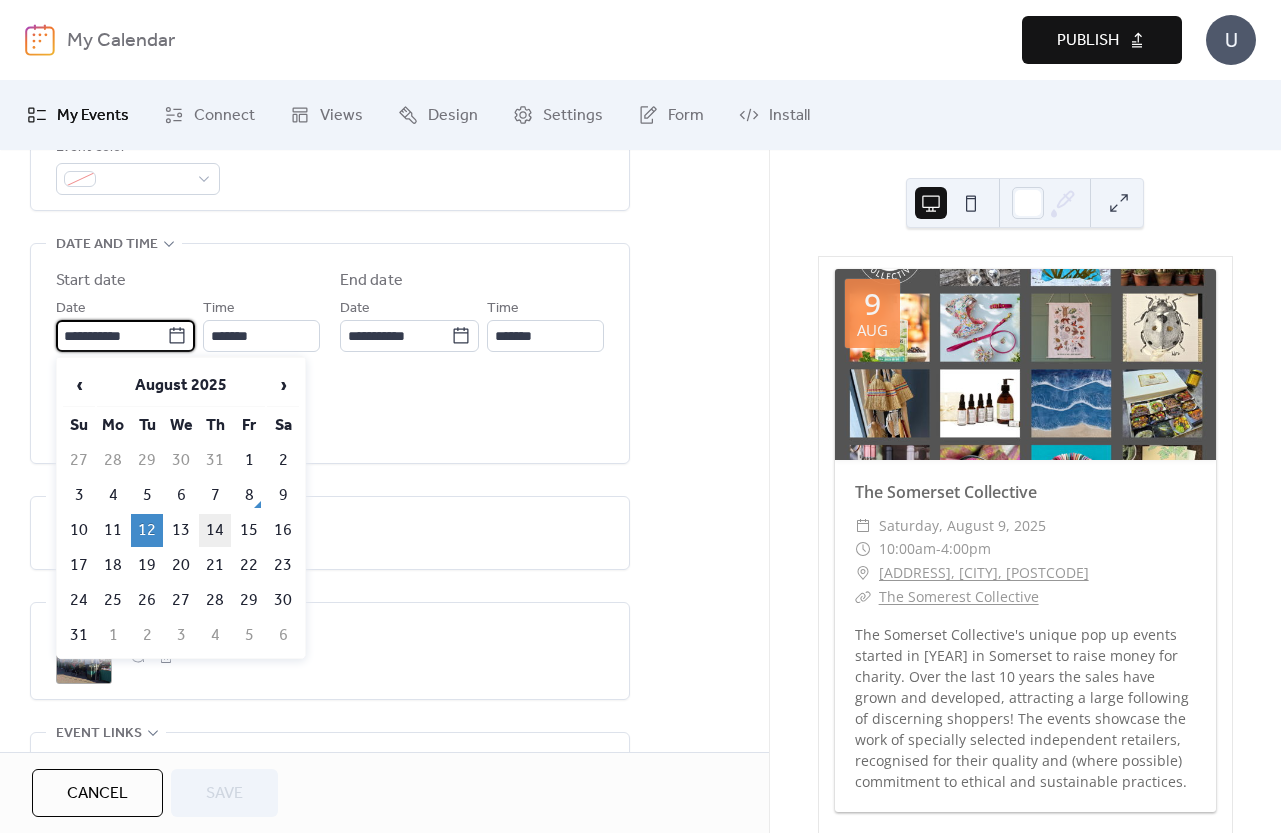 click on "14" at bounding box center (215, 530) 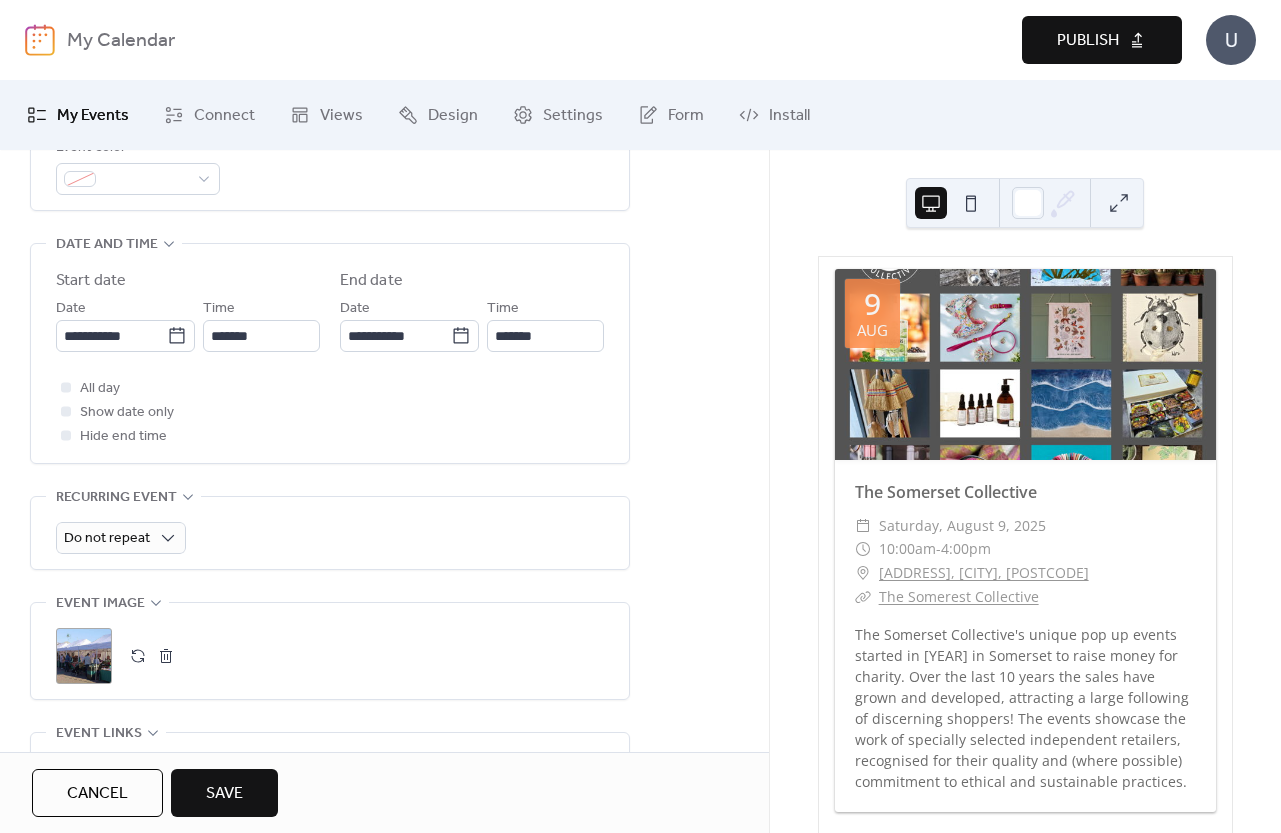 click on "Save" at bounding box center (224, 793) 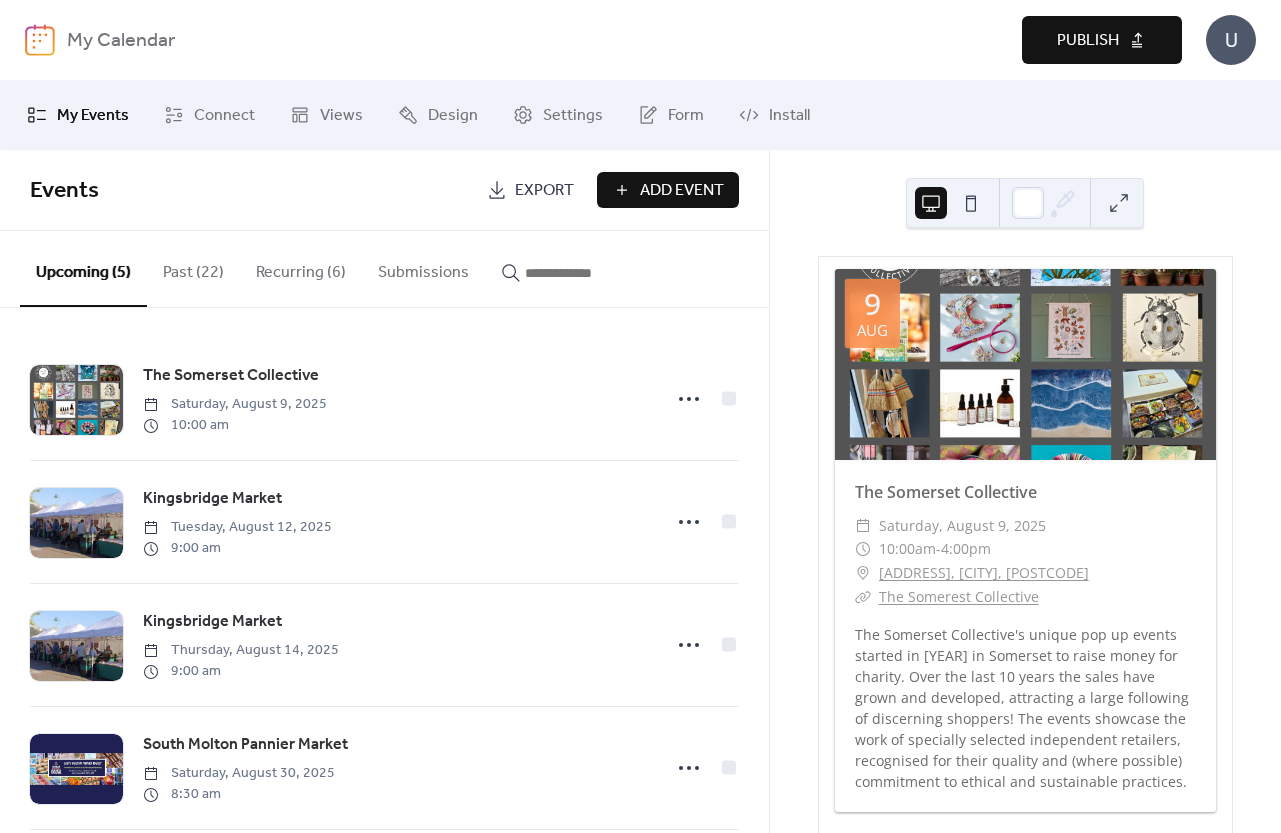 click on "Publish" at bounding box center (1088, 41) 